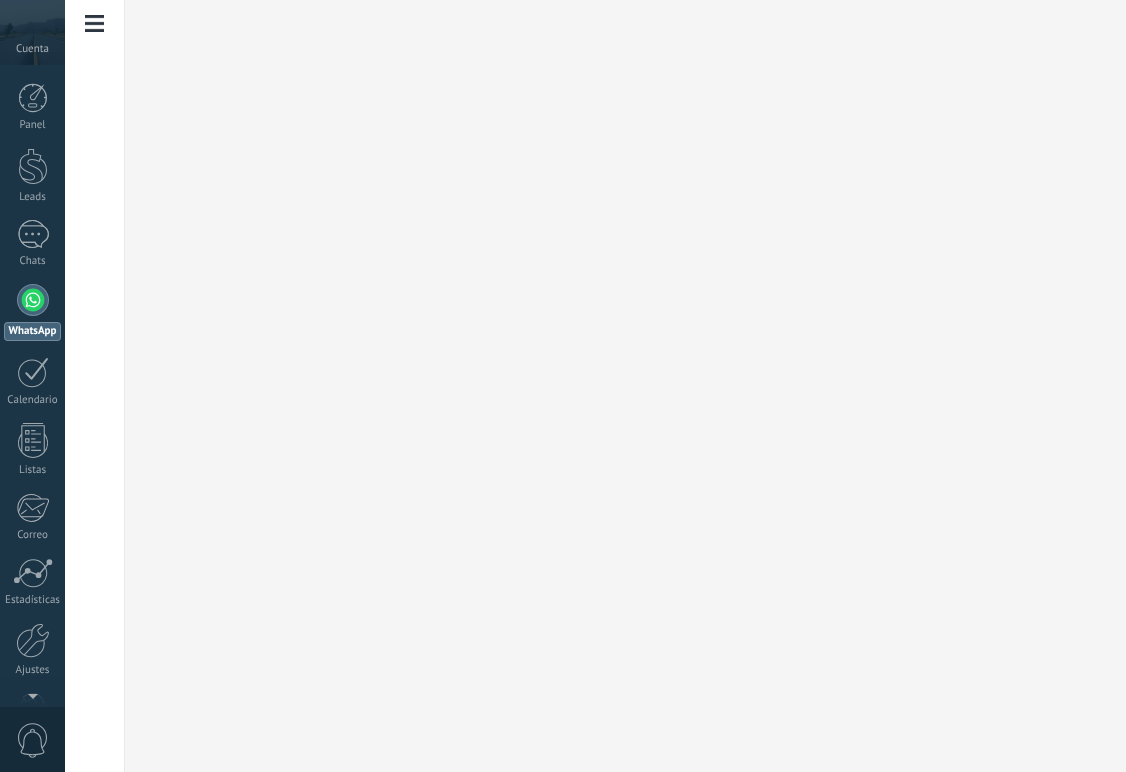 scroll, scrollTop: 0, scrollLeft: 0, axis: both 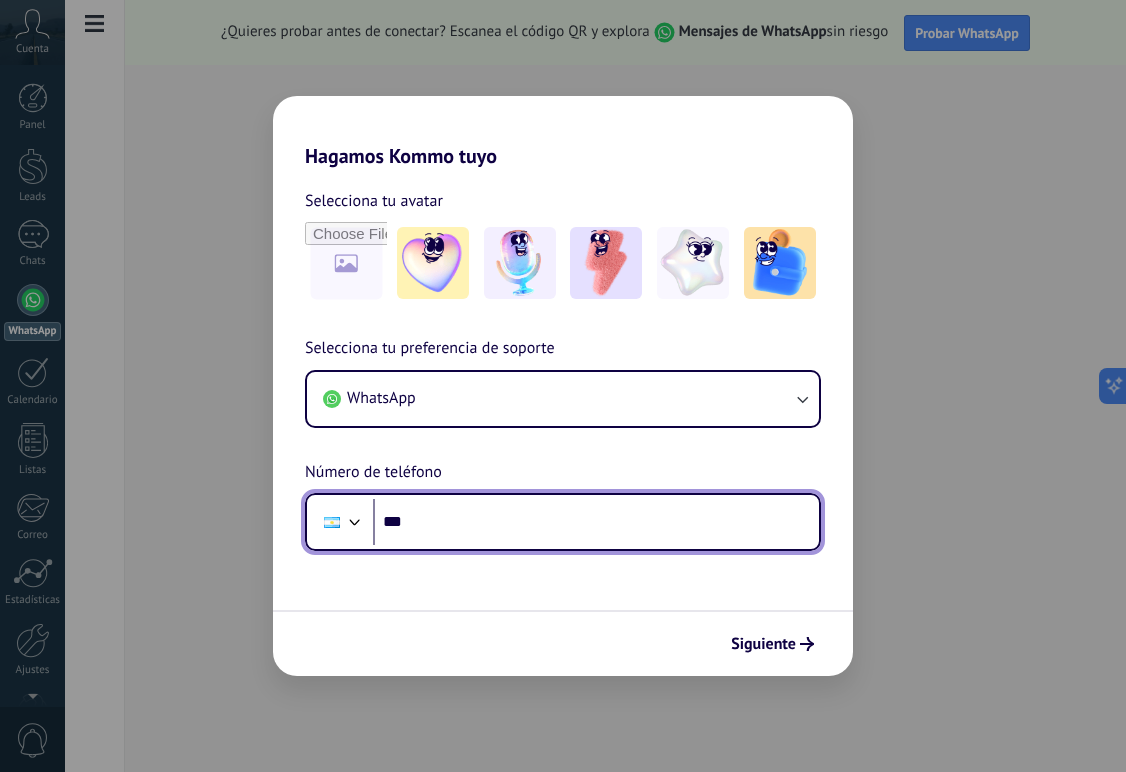 click on "***" at bounding box center [596, 522] 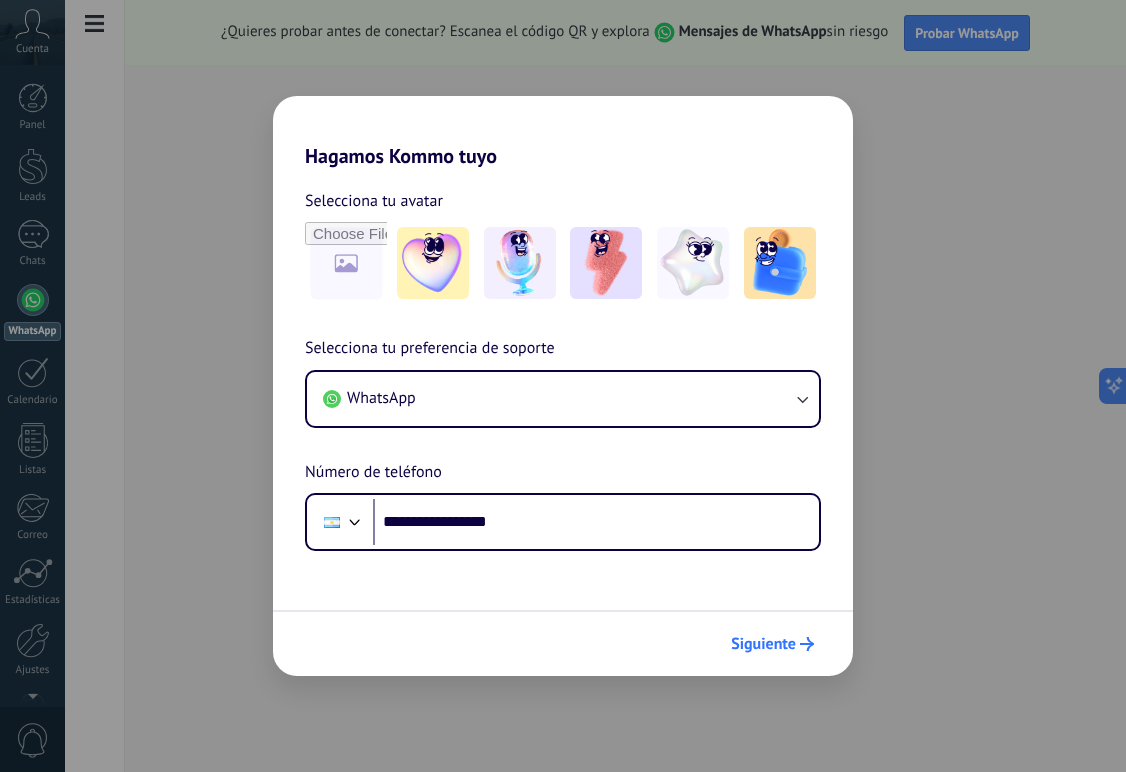 click on "Siguiente" at bounding box center [772, 644] 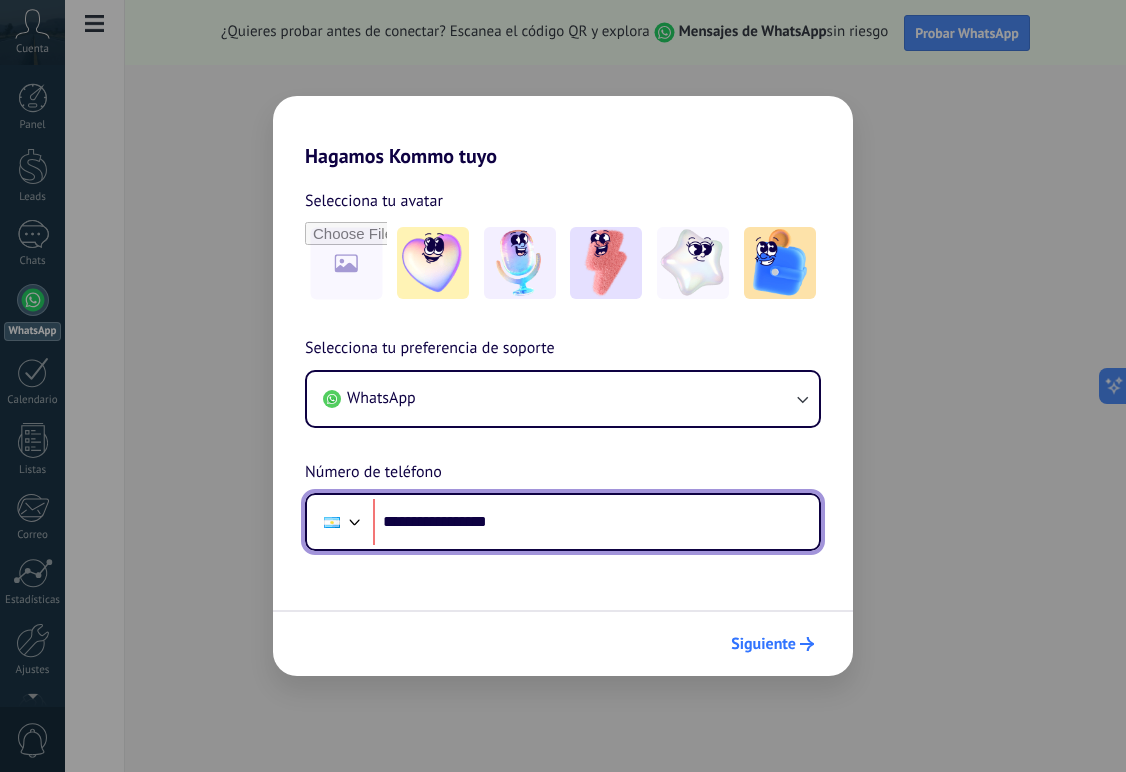 scroll, scrollTop: 0, scrollLeft: 0, axis: both 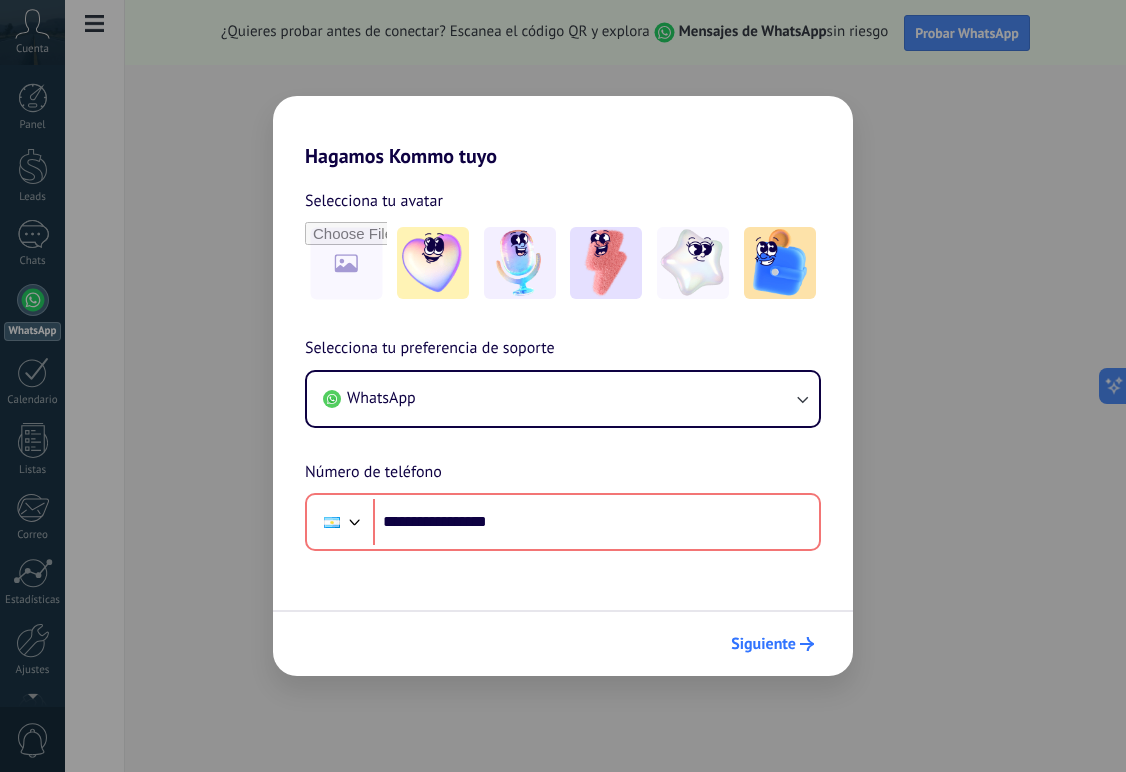 click on "Siguiente" at bounding box center (763, 644) 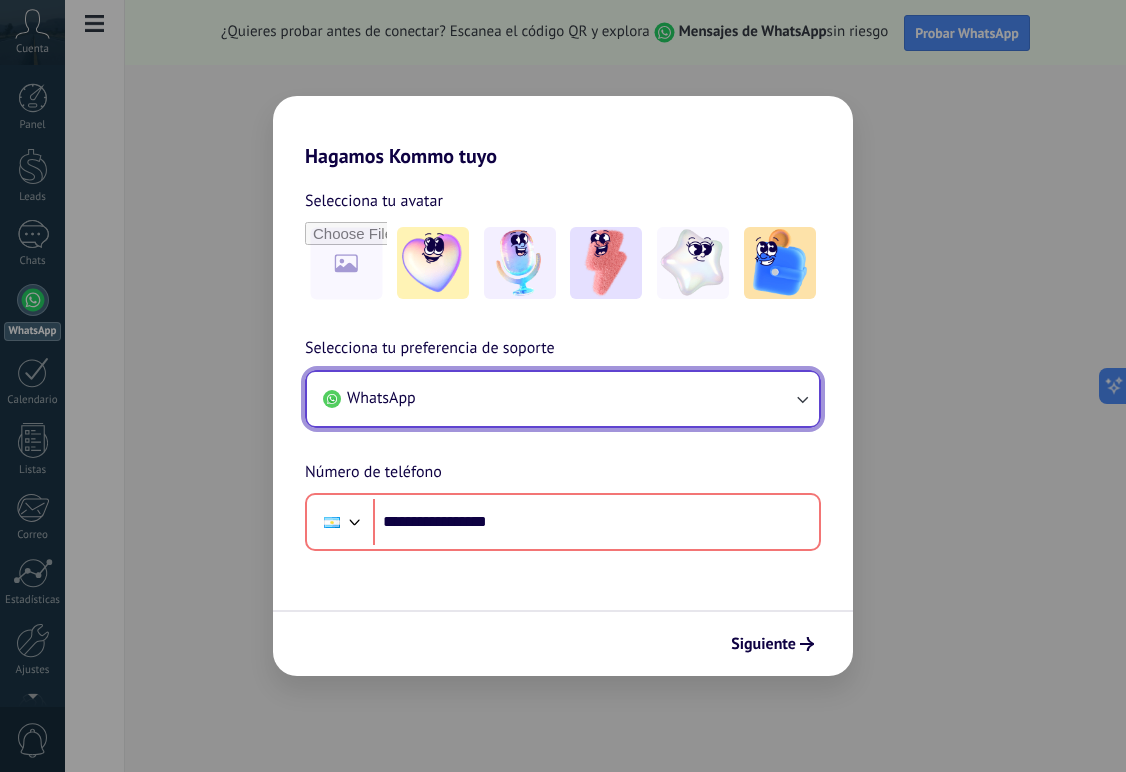 click 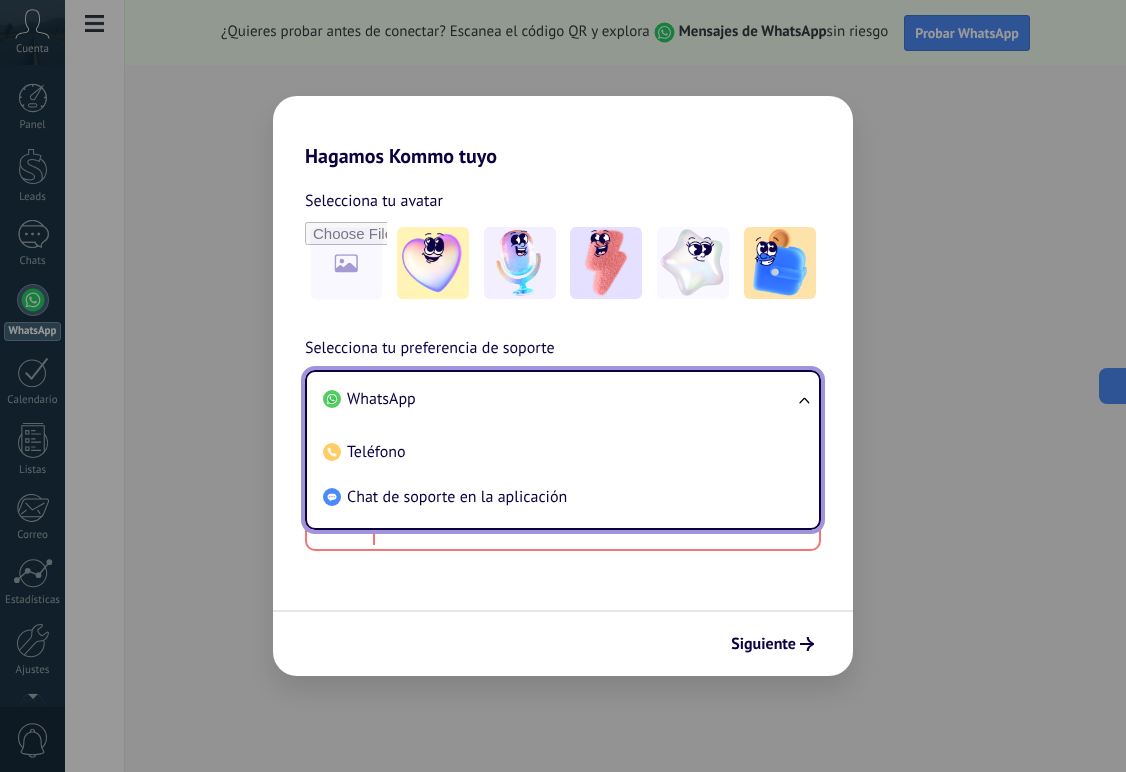 click on "WhatsApp Teléfono Chat de soporte en la aplicación" at bounding box center (563, 450) 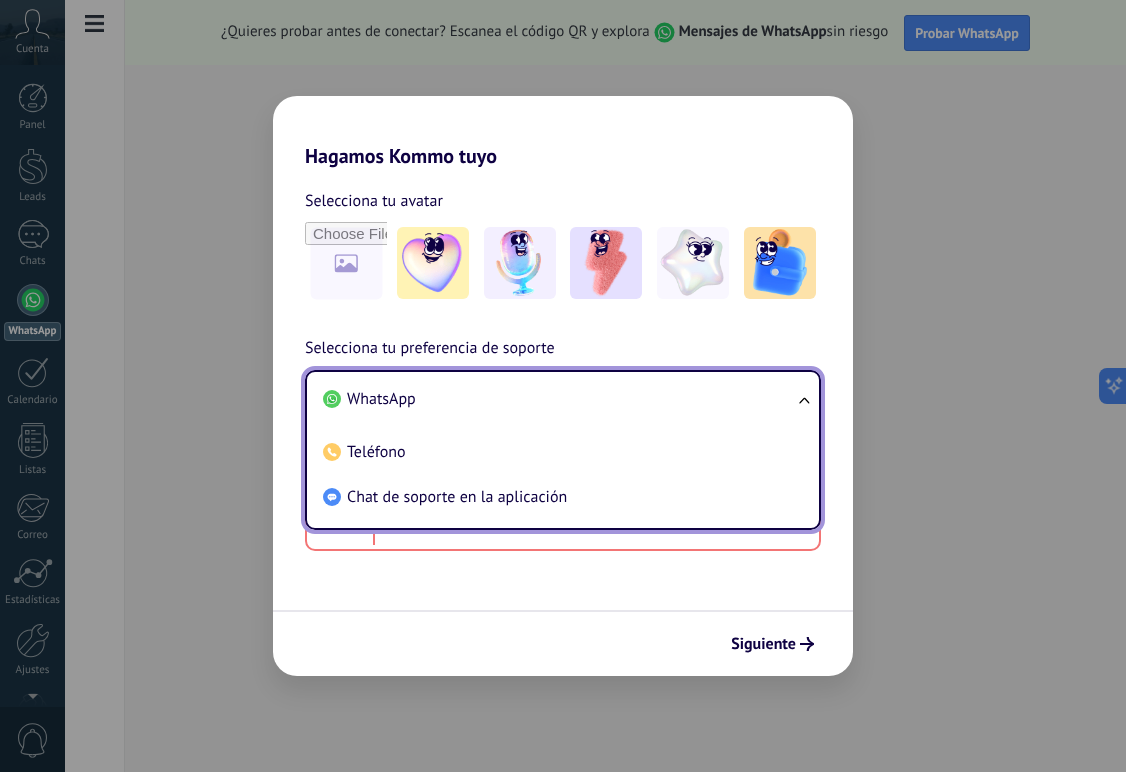 click on "WhatsApp Teléfono Chat de soporte en la aplicación" at bounding box center [563, 450] 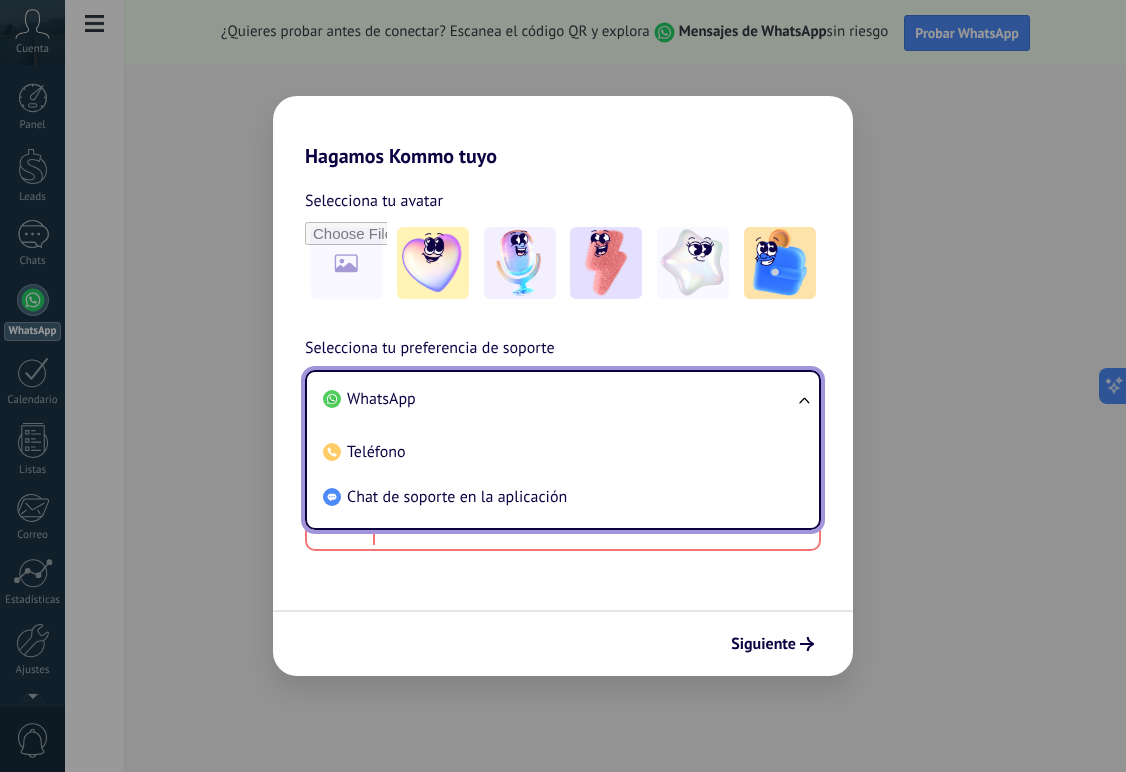 click on "**********" at bounding box center (563, 422) 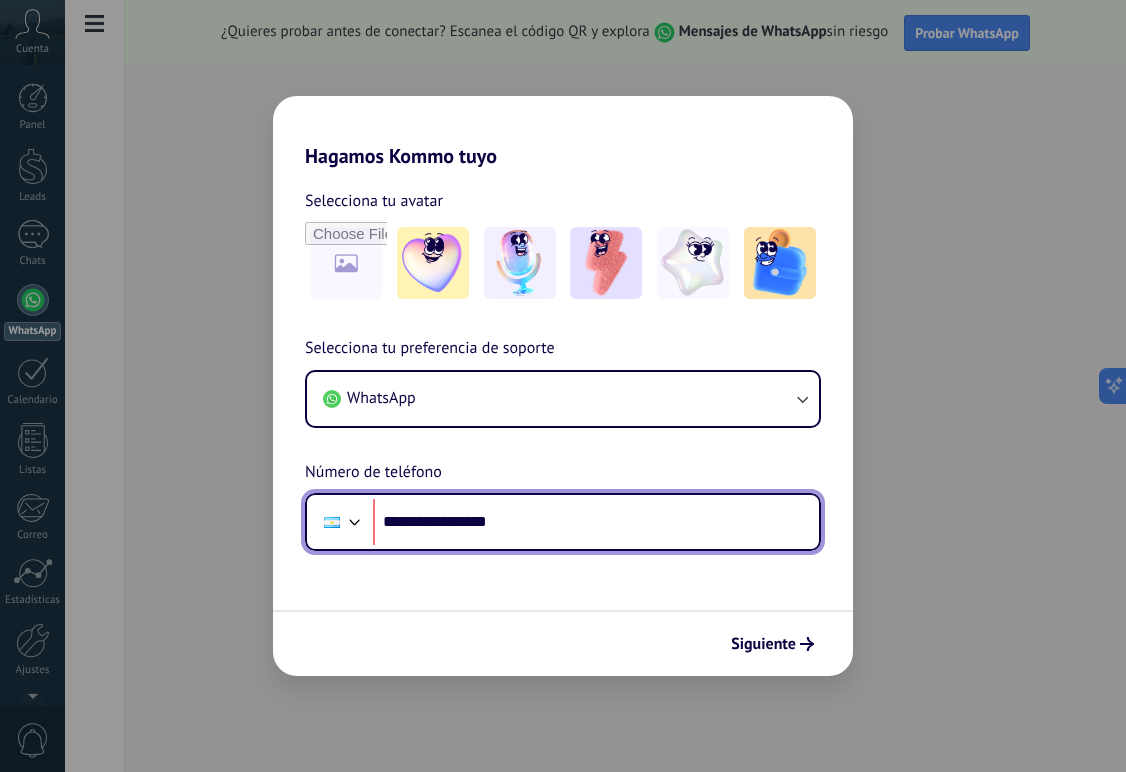 click on "**********" at bounding box center (596, 522) 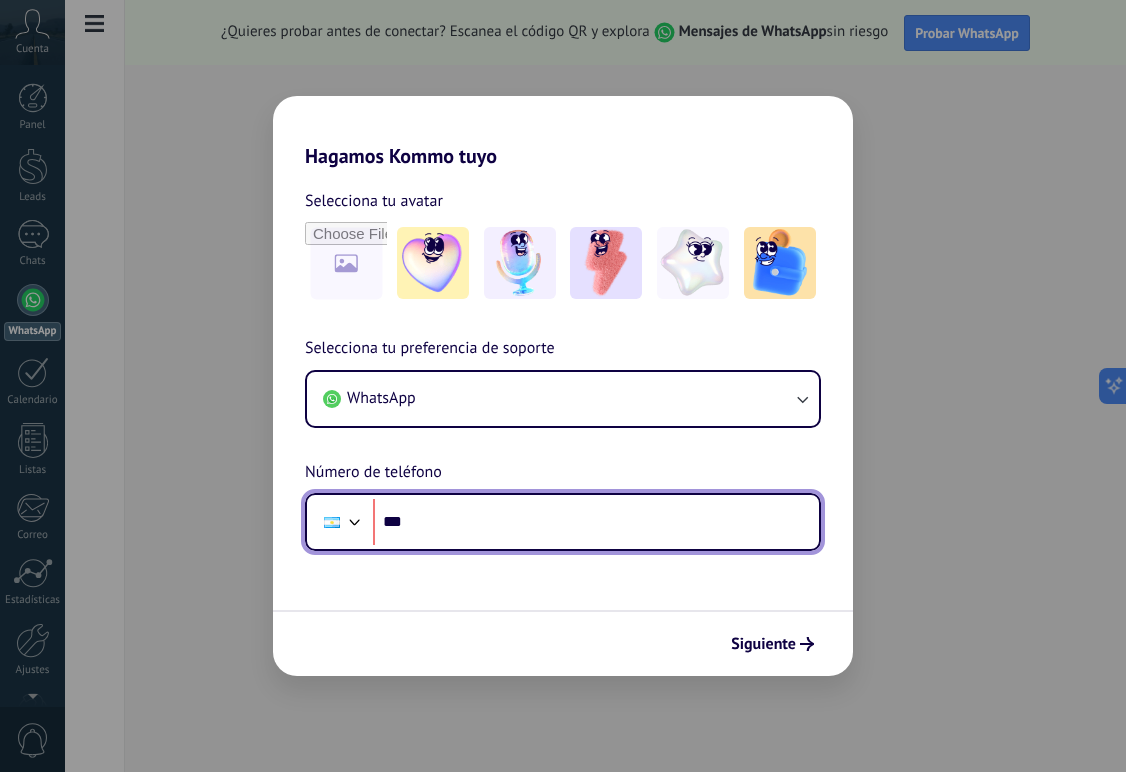 type on "**" 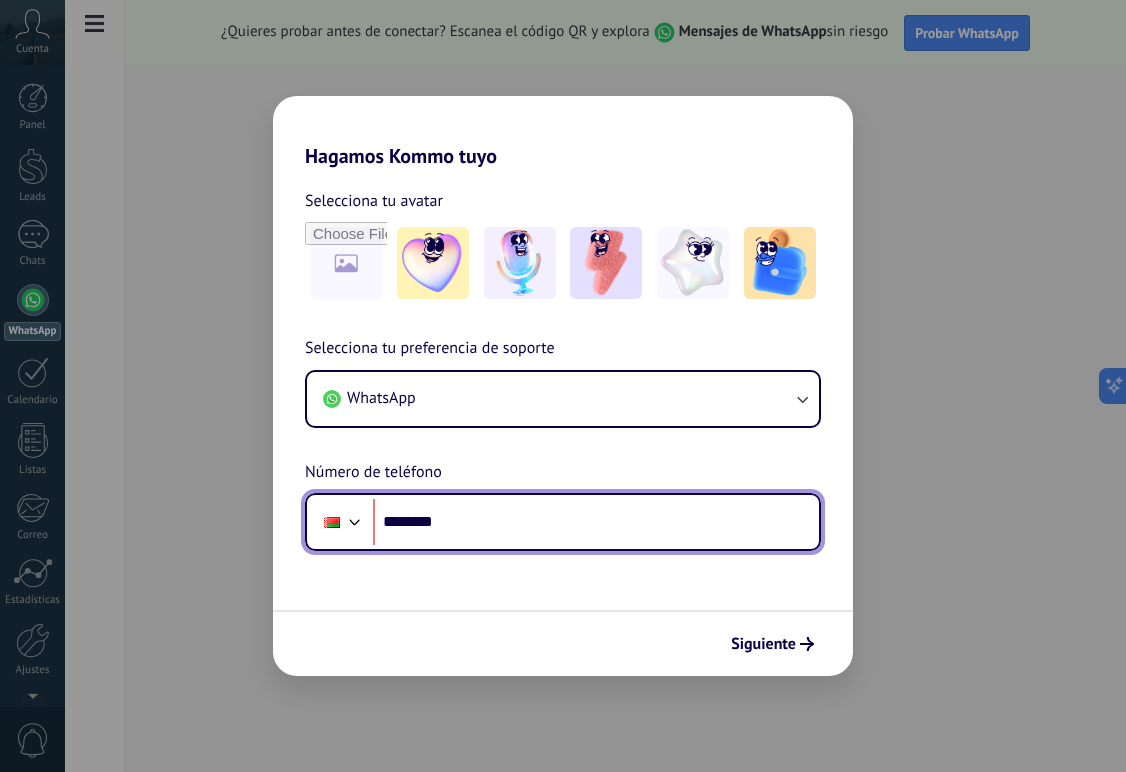 click at bounding box center (355, 520) 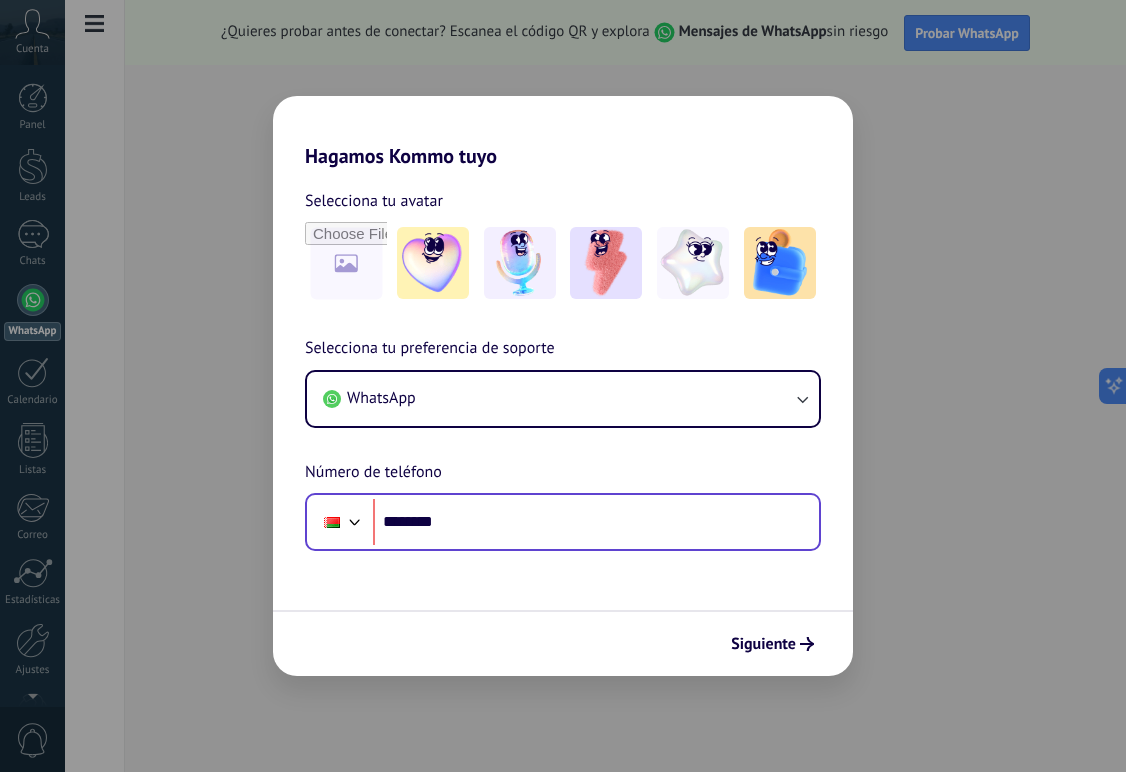 scroll, scrollTop: 9, scrollLeft: 0, axis: vertical 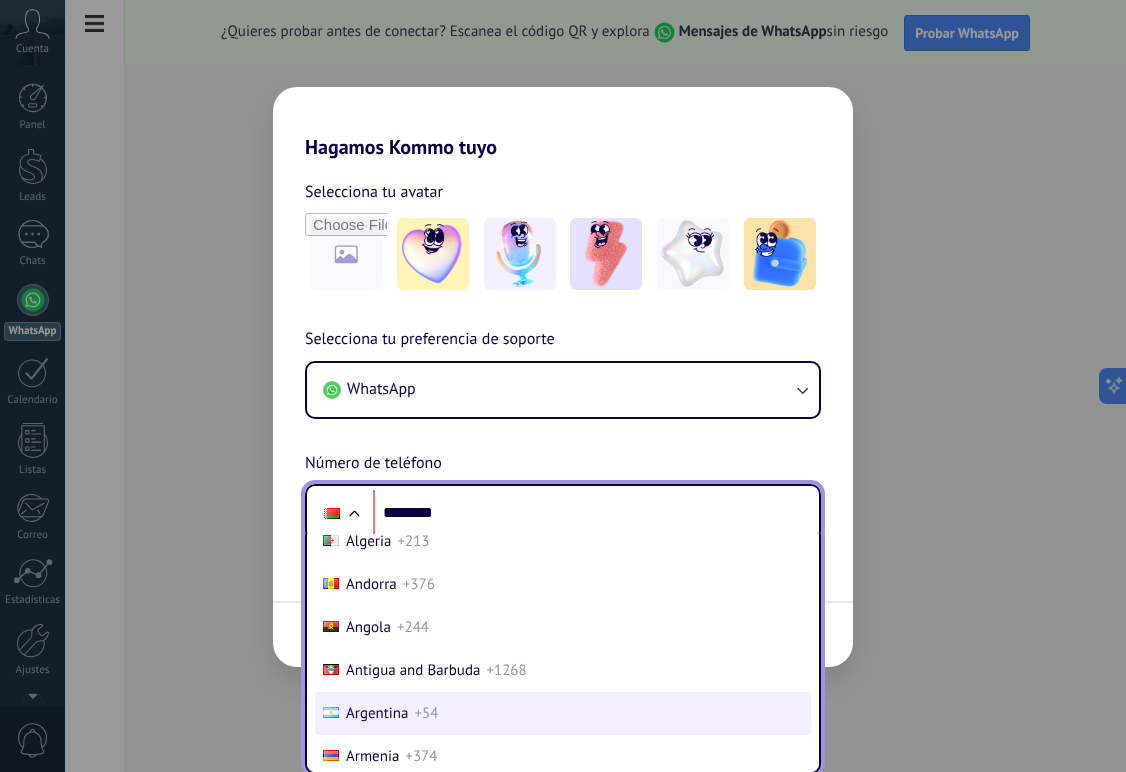 click on "Argentina" at bounding box center (377, 713) 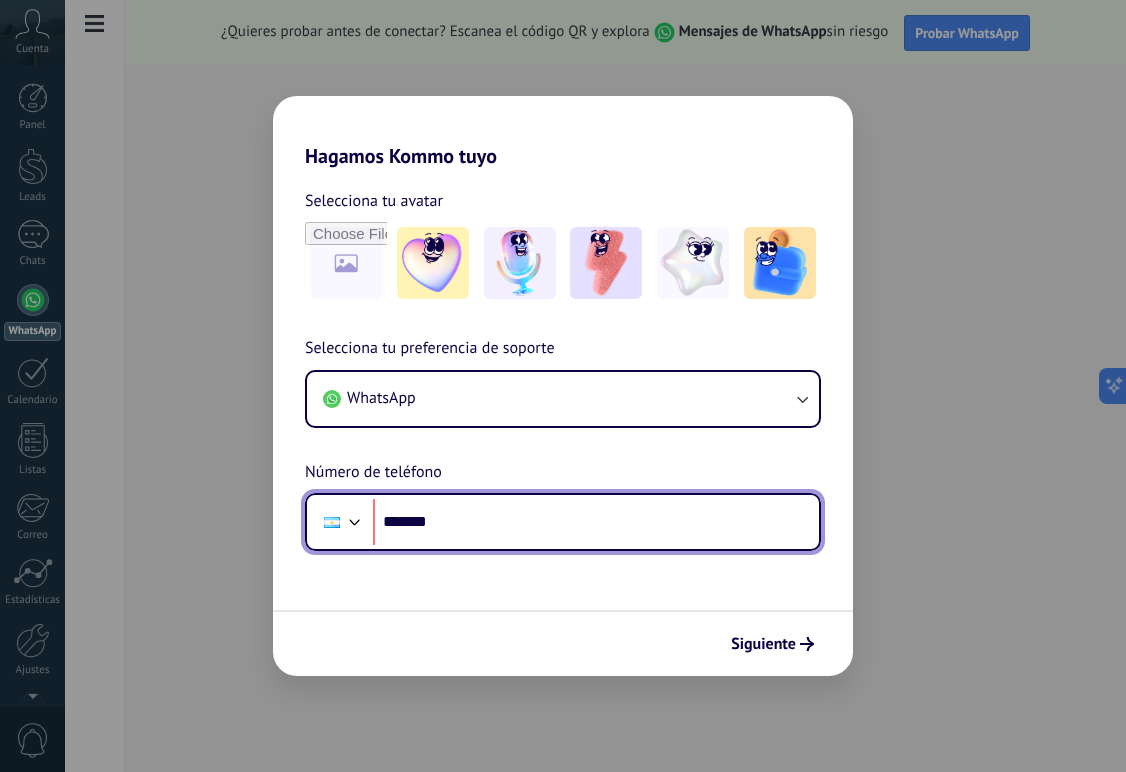 scroll, scrollTop: 0, scrollLeft: 0, axis: both 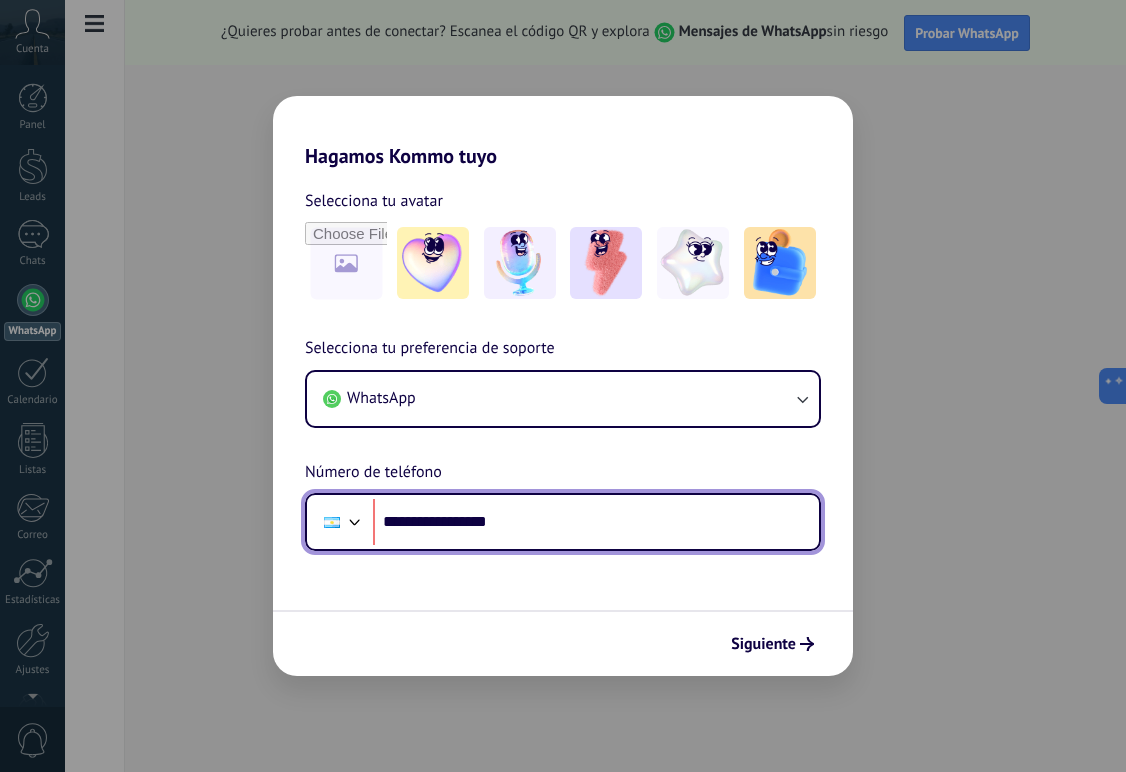 type on "**********" 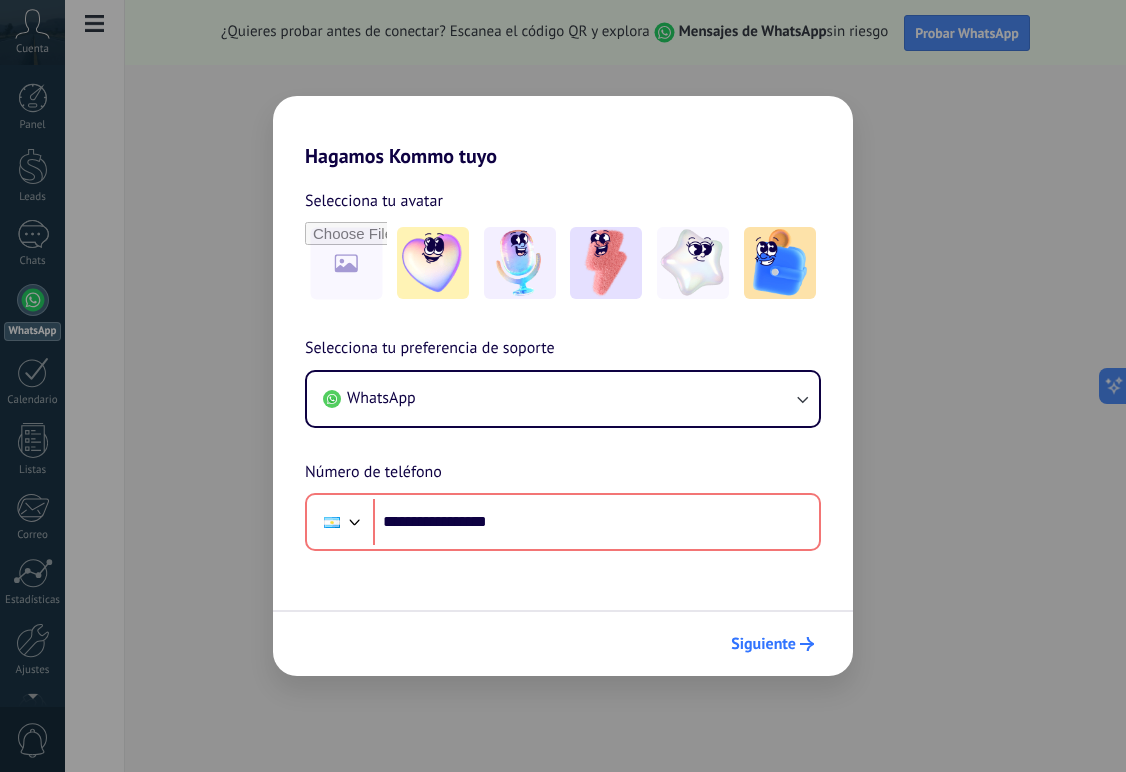 click on "Siguiente" at bounding box center [763, 644] 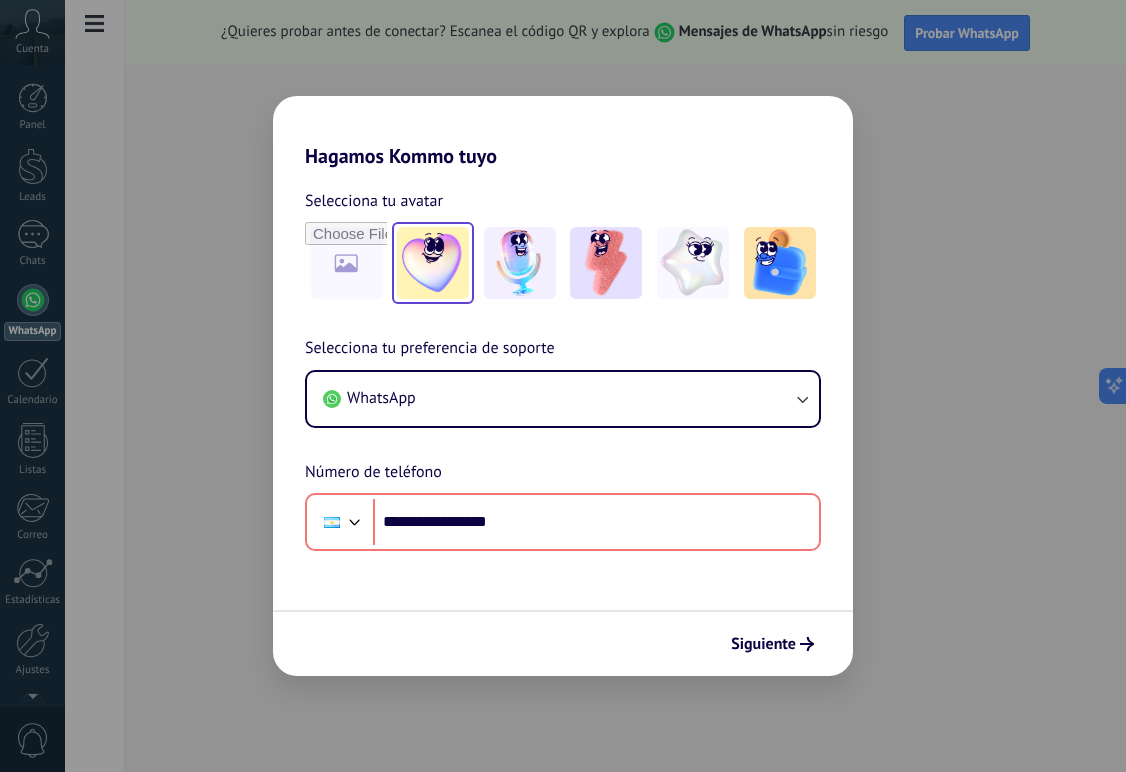 click at bounding box center [433, 263] 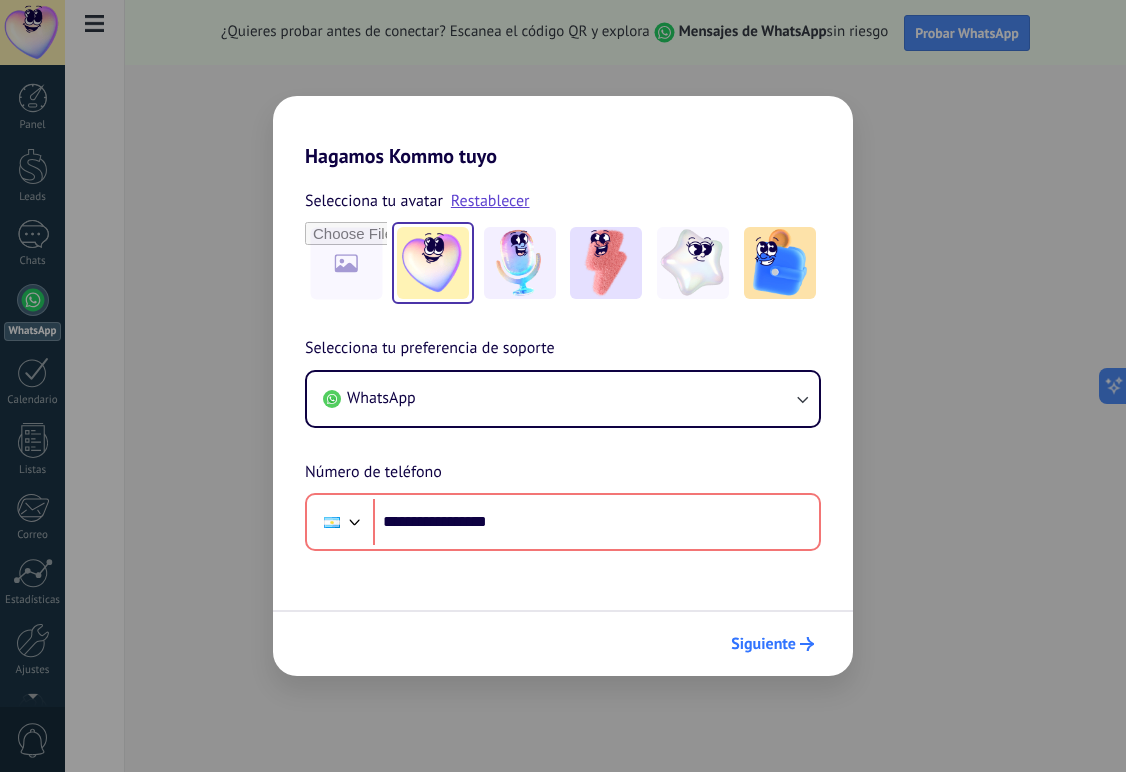 click on "Siguiente" at bounding box center [763, 644] 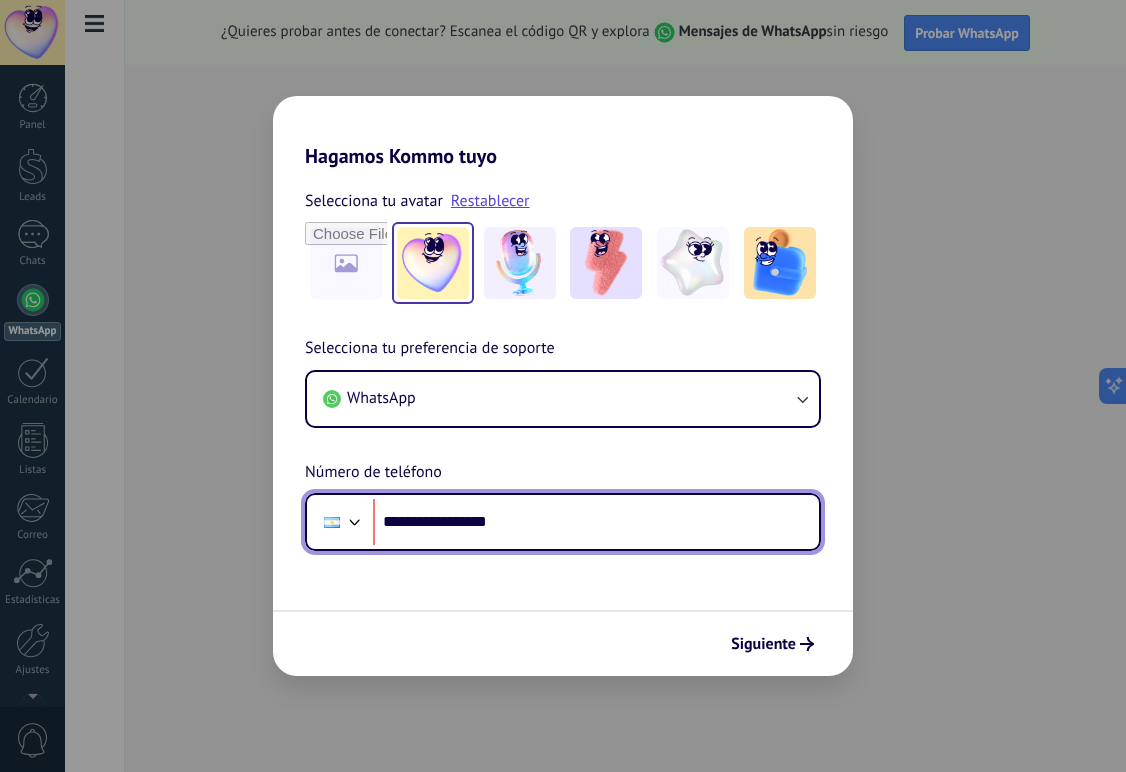 drag, startPoint x: 529, startPoint y: 527, endPoint x: 343, endPoint y: 548, distance: 187.18173 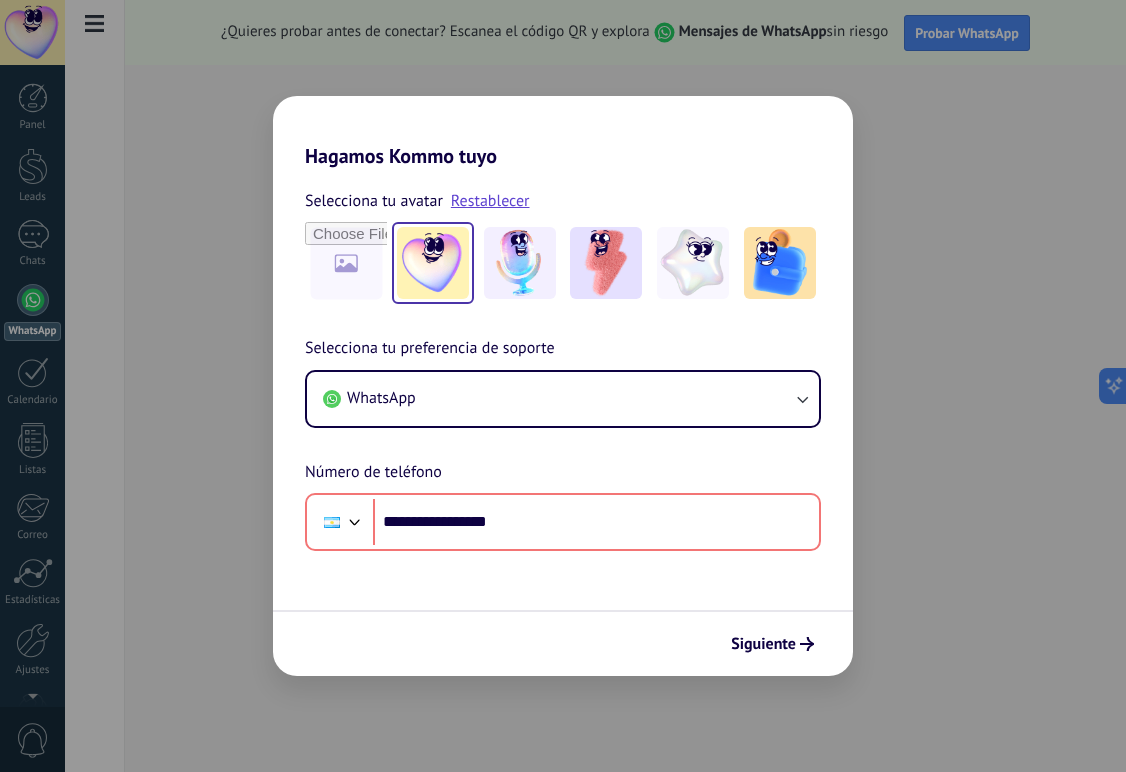 click at bounding box center [355, 520] 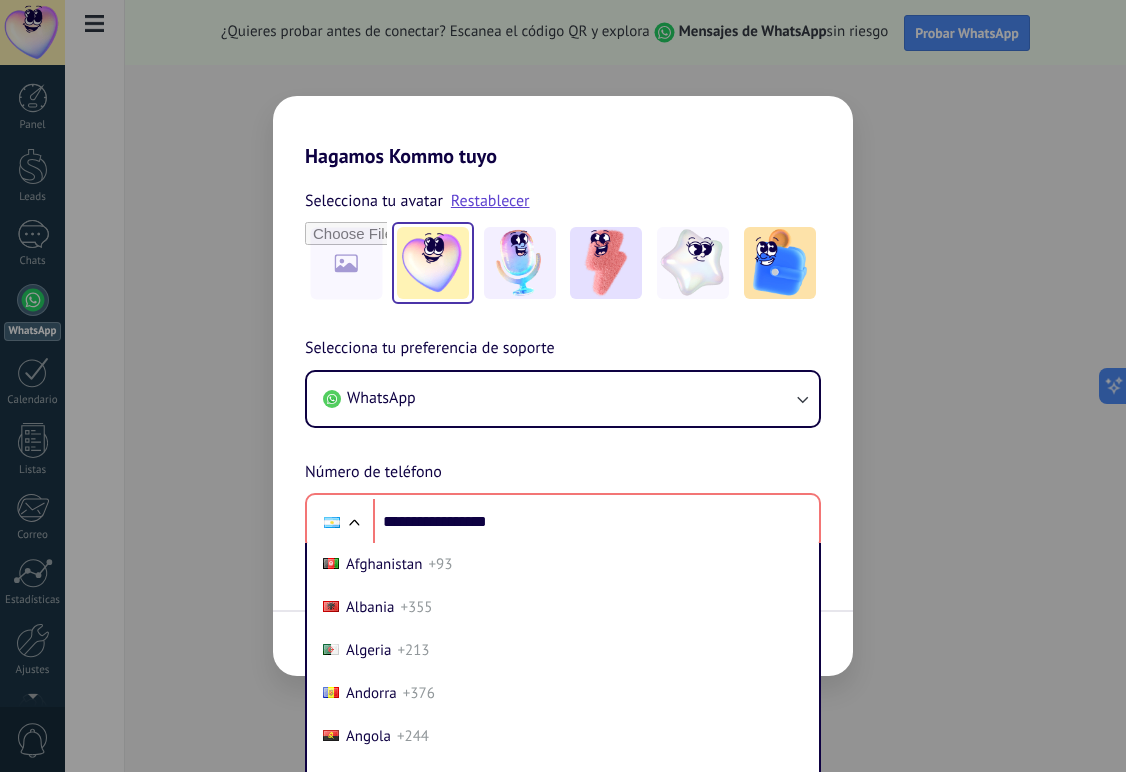 scroll, scrollTop: 9, scrollLeft: 0, axis: vertical 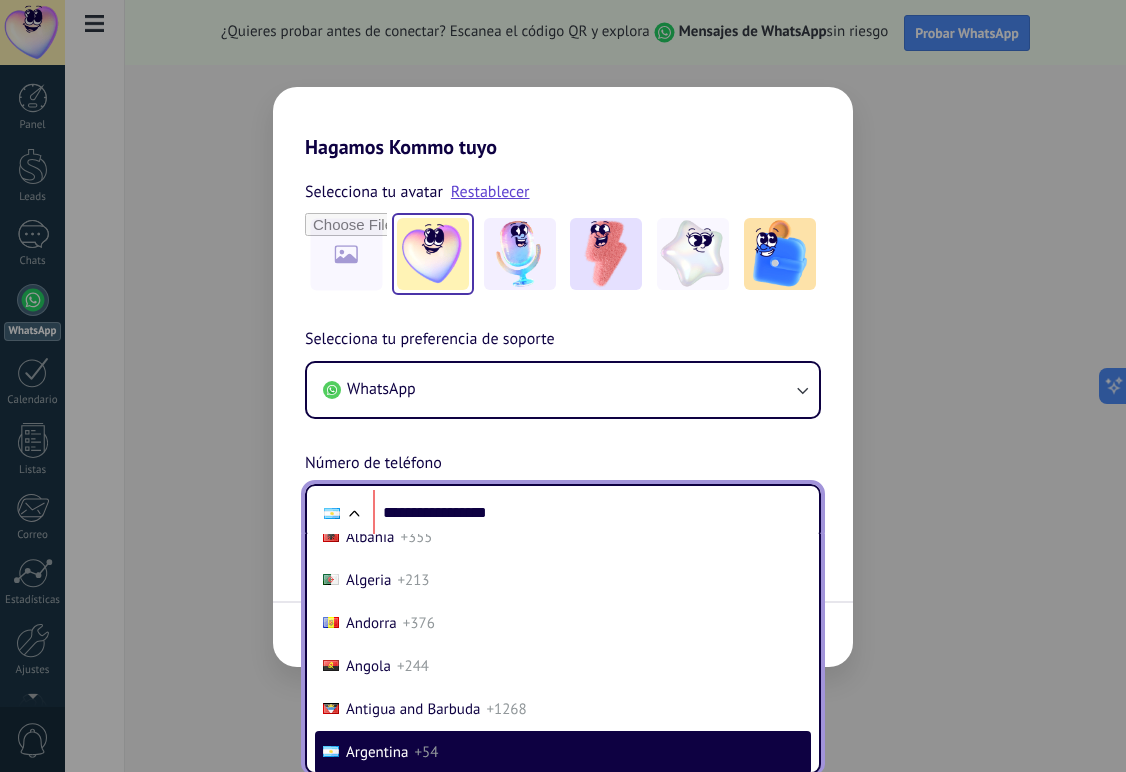 click on "Argentina" at bounding box center [377, 752] 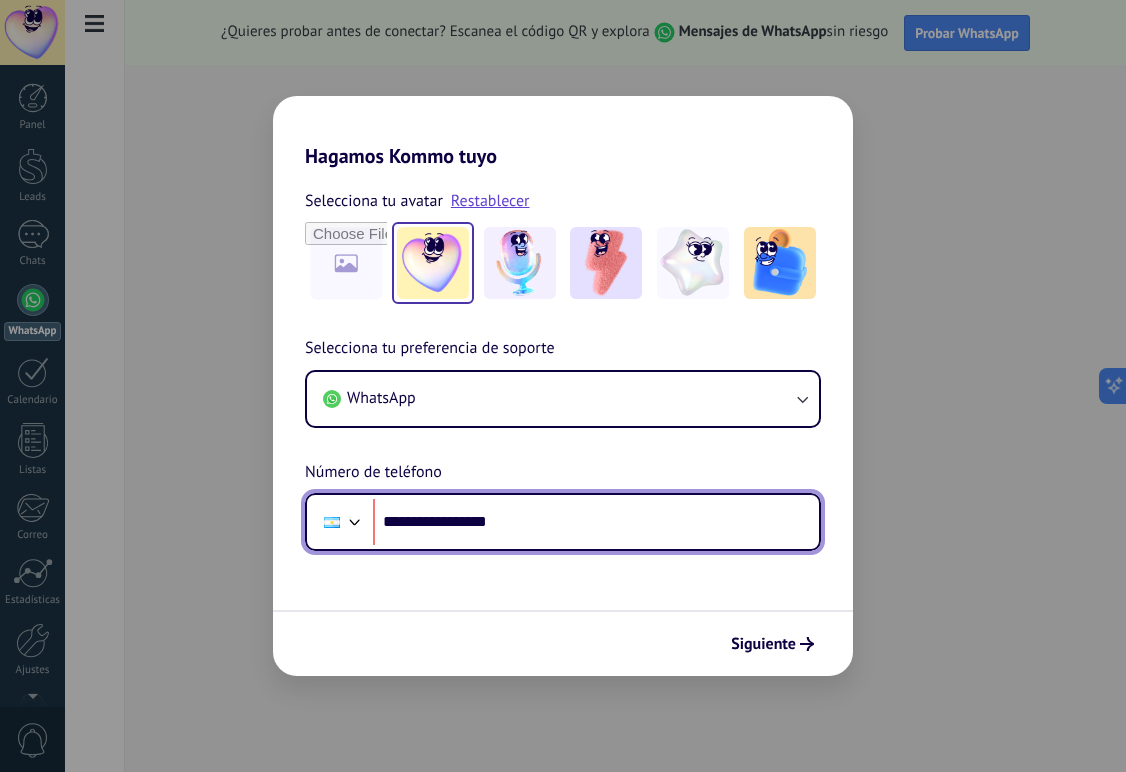 scroll, scrollTop: 0, scrollLeft: 0, axis: both 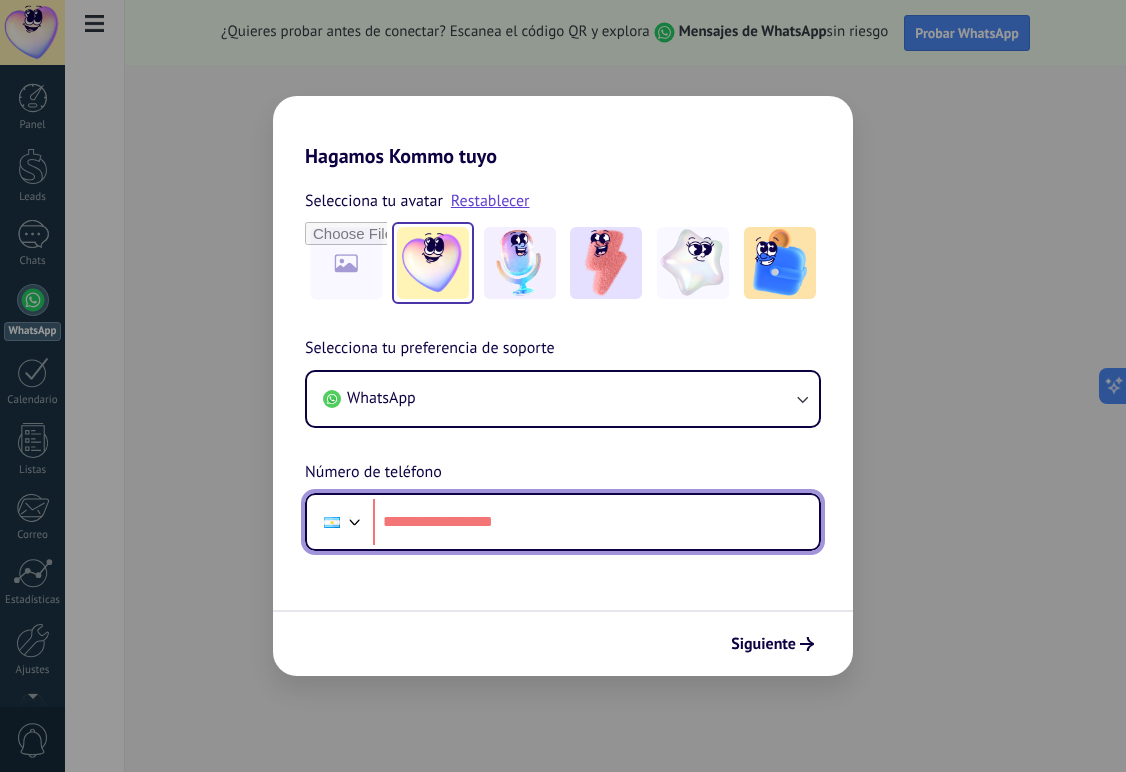 type on "**" 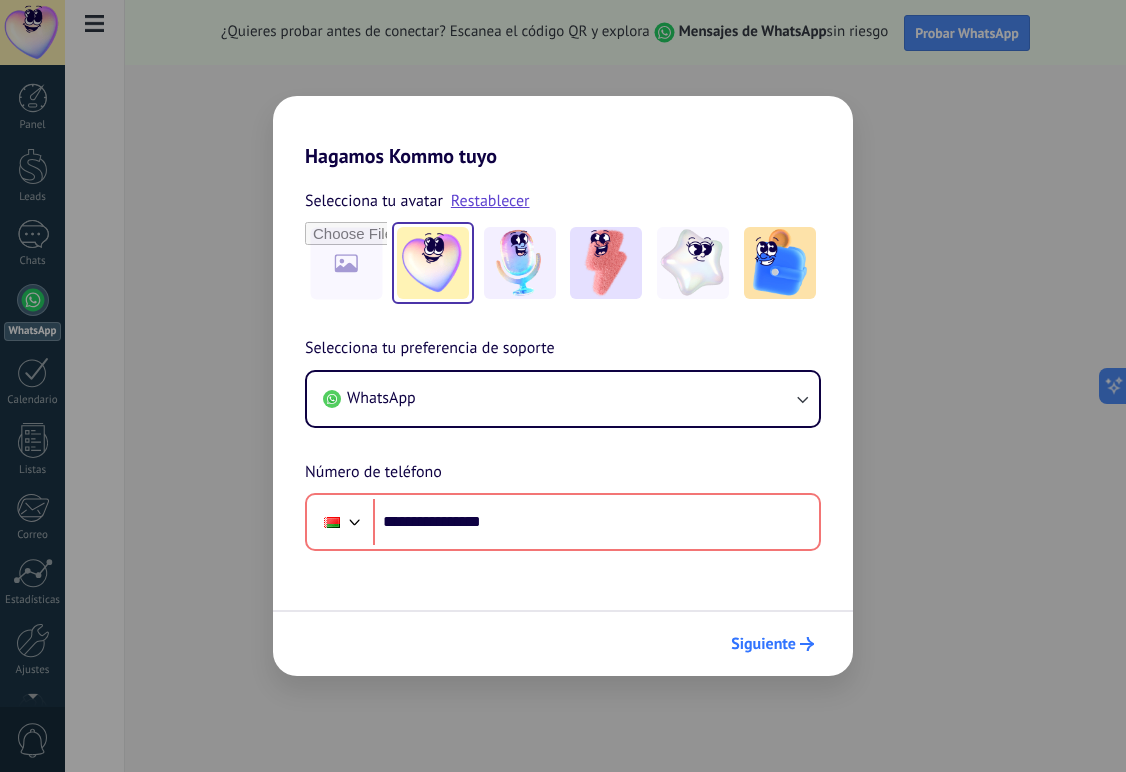 click on "Siguiente" at bounding box center [763, 644] 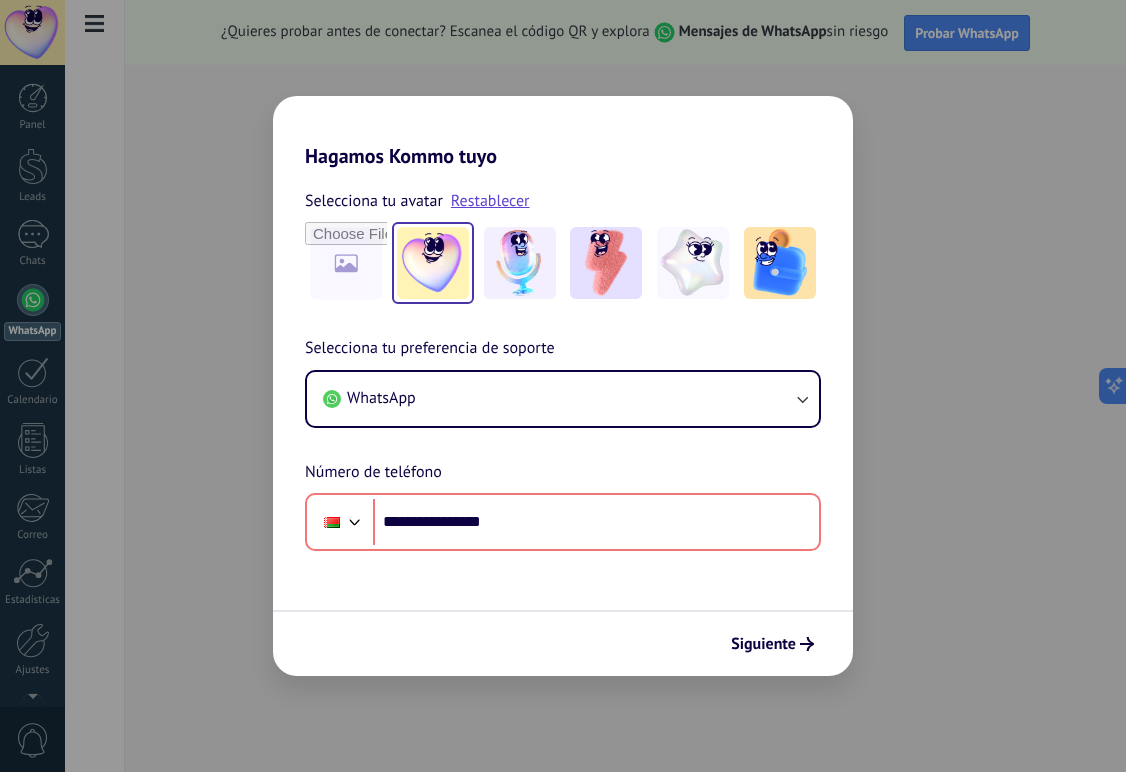 click at bounding box center (355, 520) 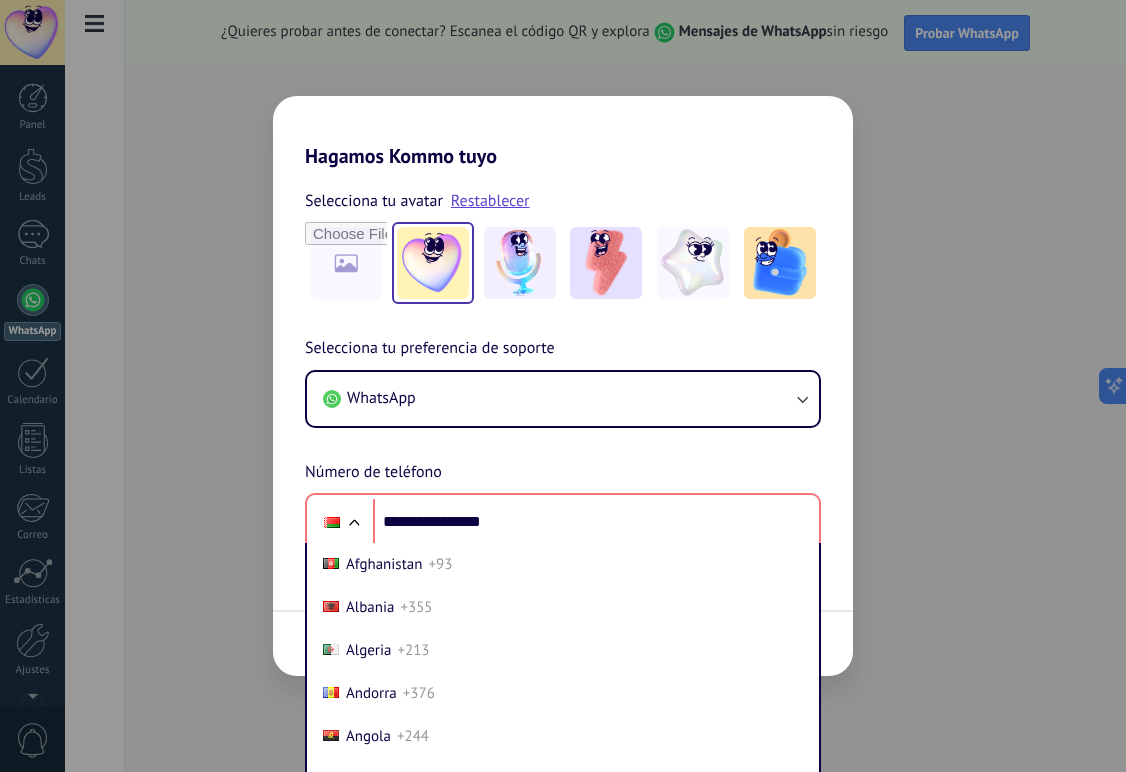 scroll, scrollTop: 9, scrollLeft: 0, axis: vertical 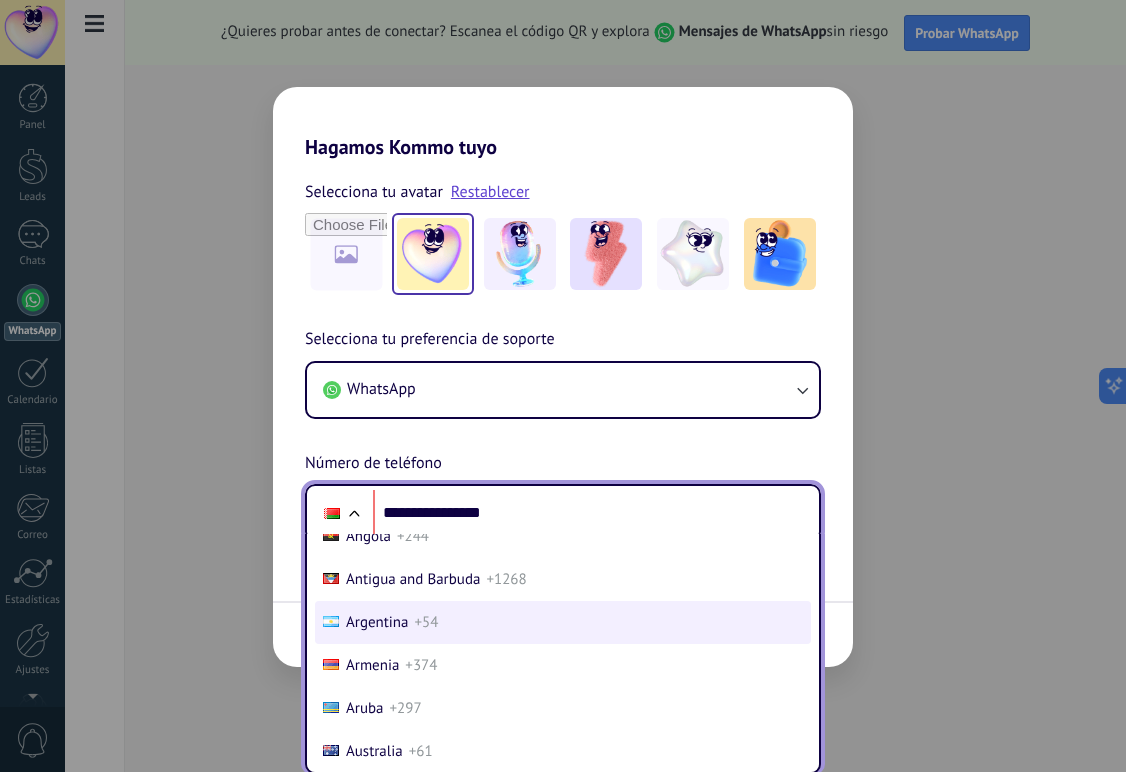 click on "Argentina" at bounding box center [377, 622] 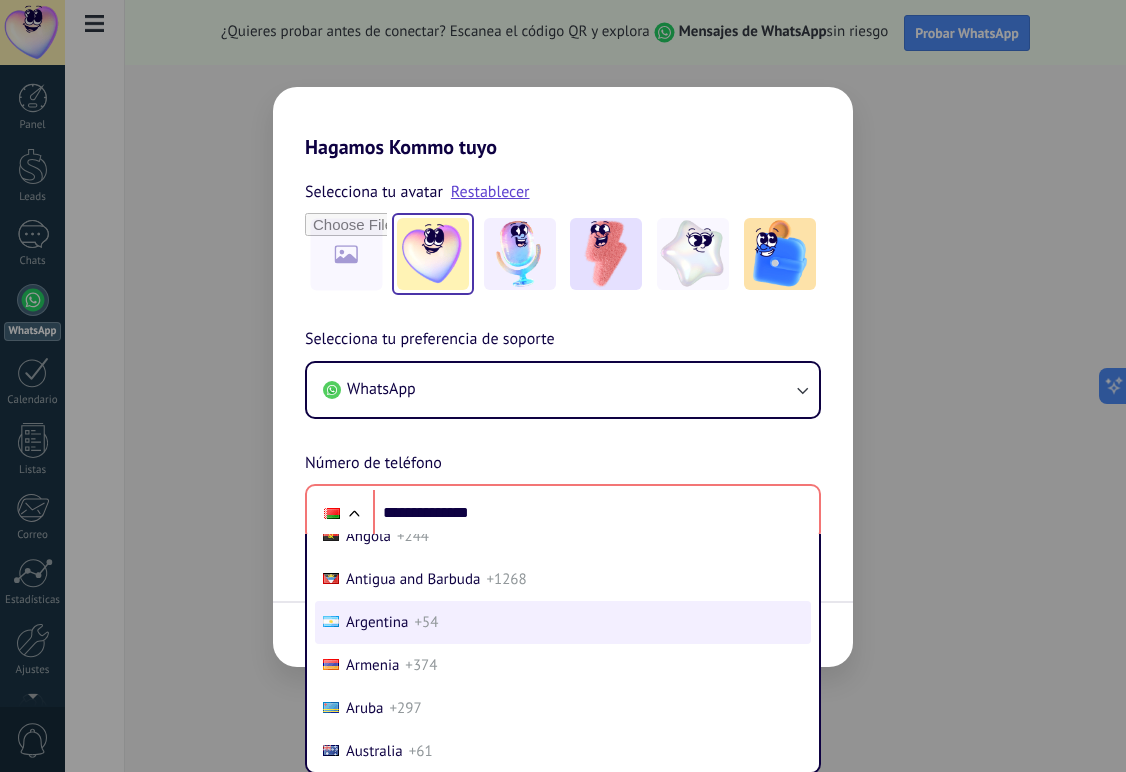 scroll, scrollTop: 0, scrollLeft: 0, axis: both 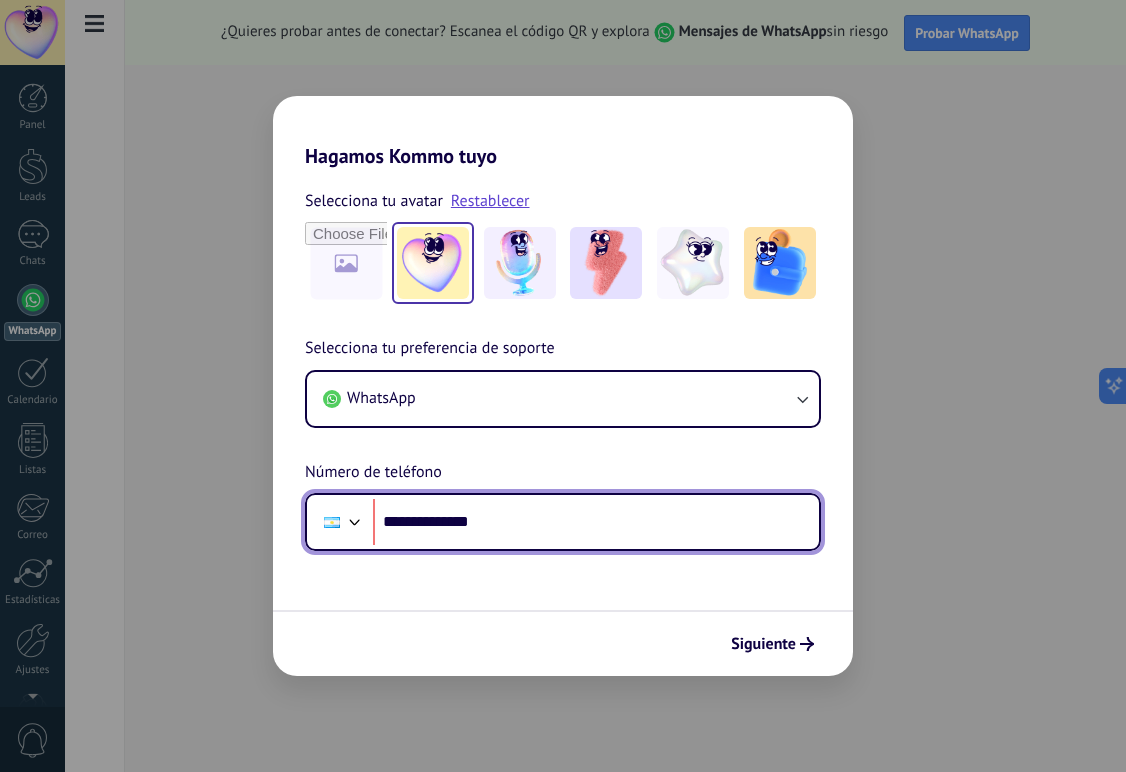 drag, startPoint x: 507, startPoint y: 524, endPoint x: 412, endPoint y: 518, distance: 95.189285 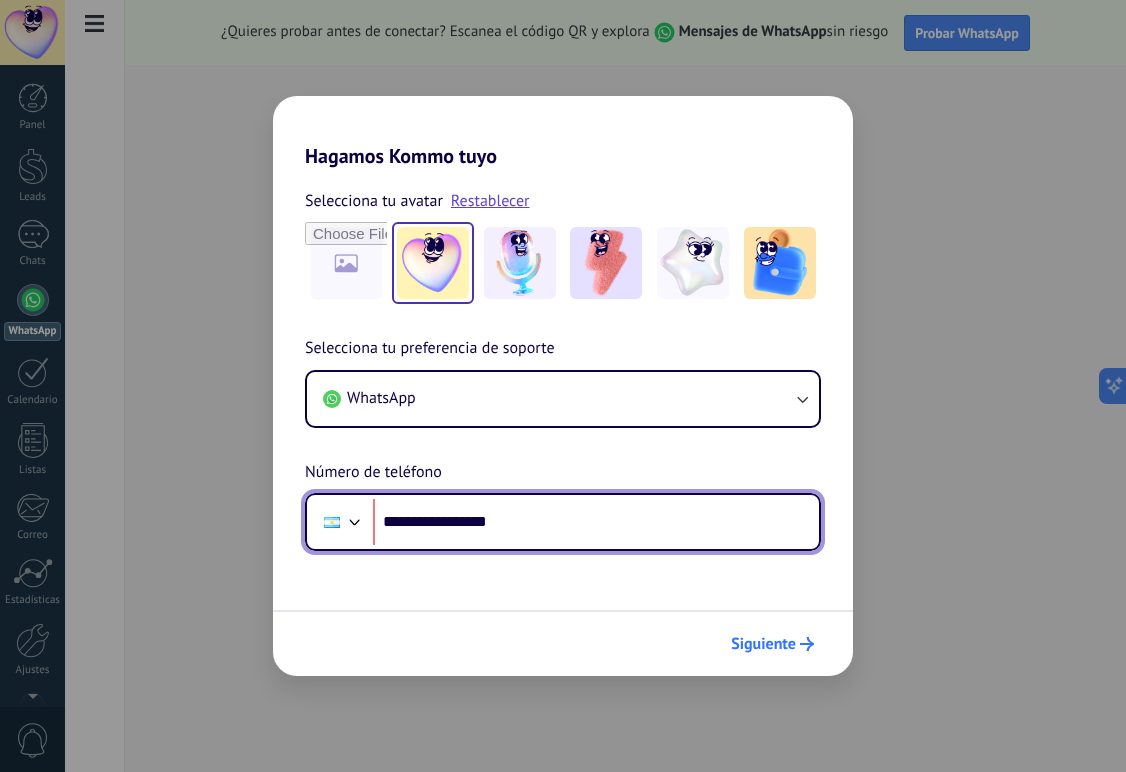 type on "**********" 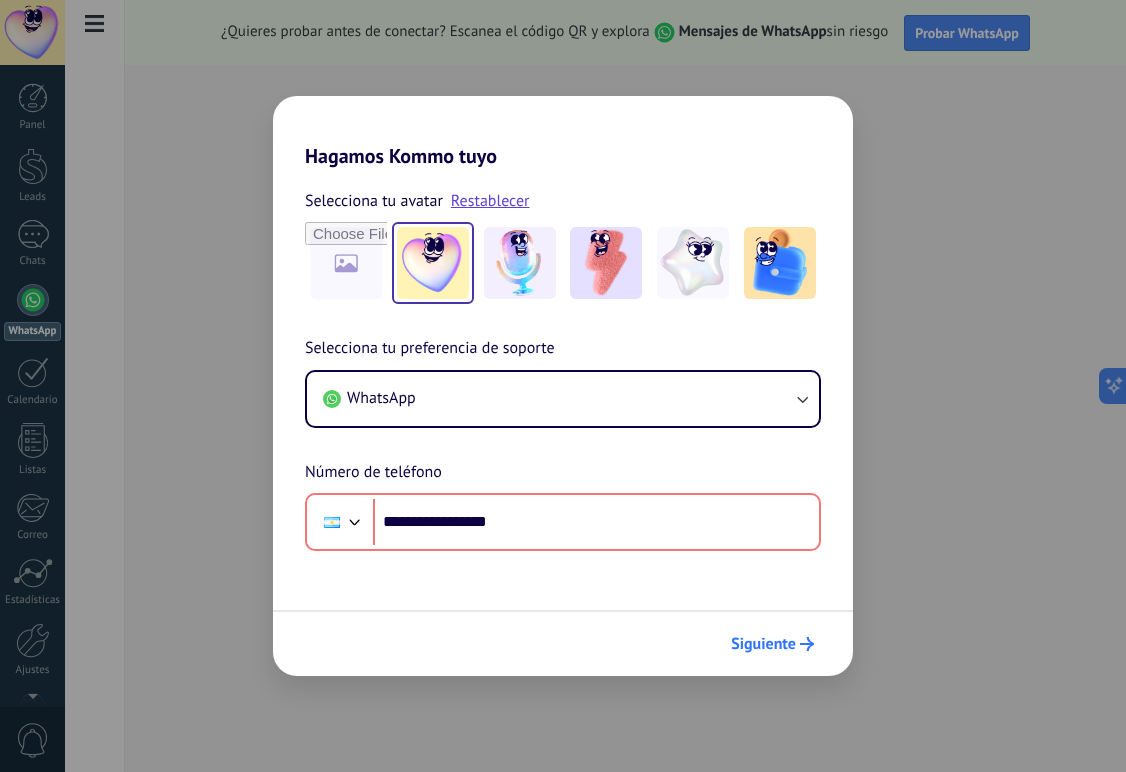 click on "Siguiente" at bounding box center [763, 644] 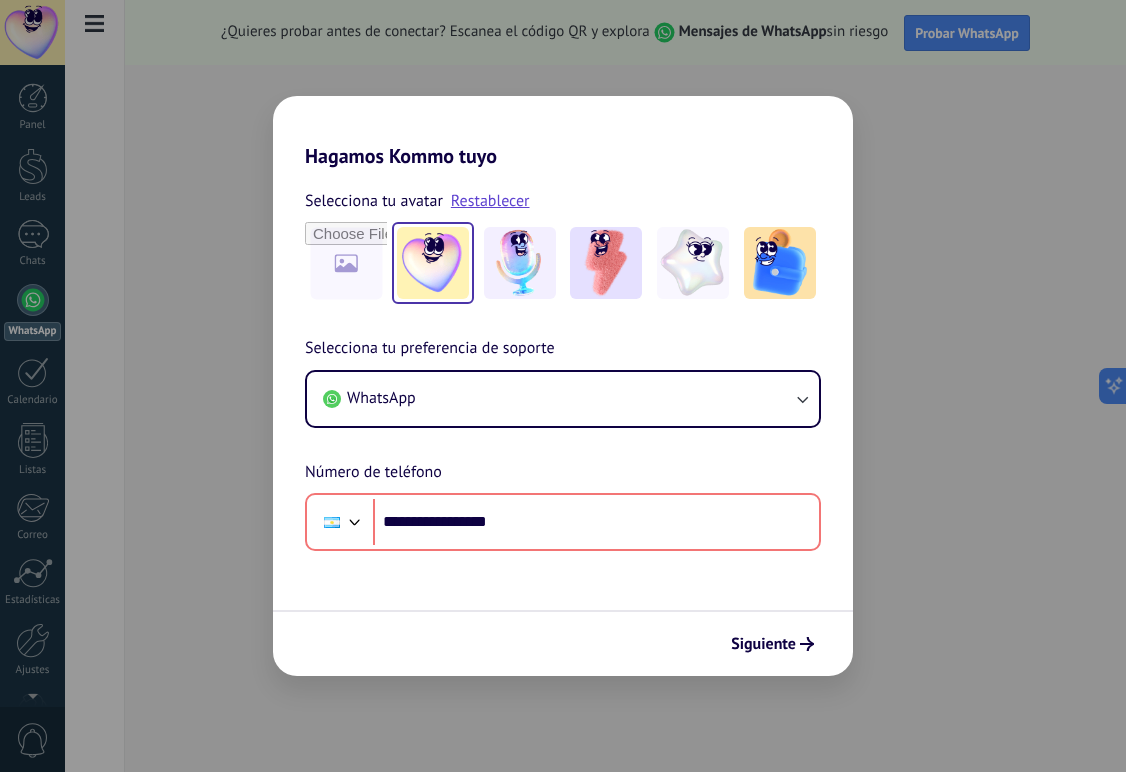 click on "**********" at bounding box center (563, 386) 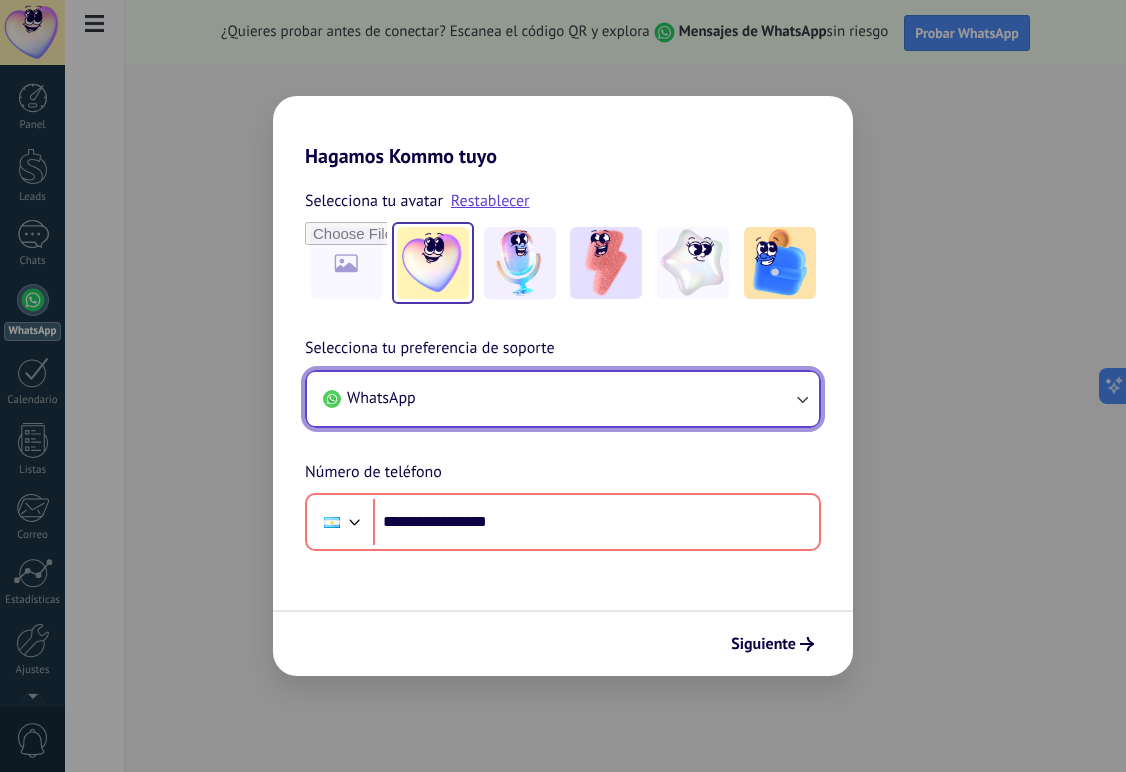 click 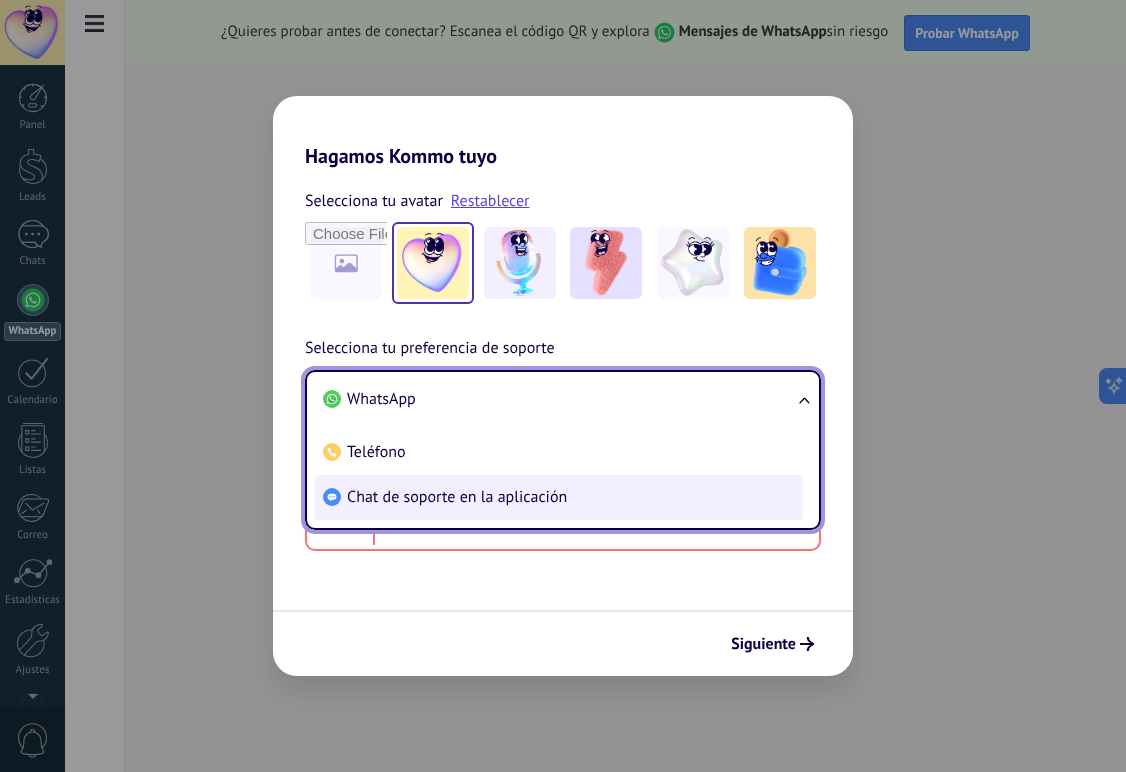 click on "Chat de soporte en la aplicación" at bounding box center (457, 497) 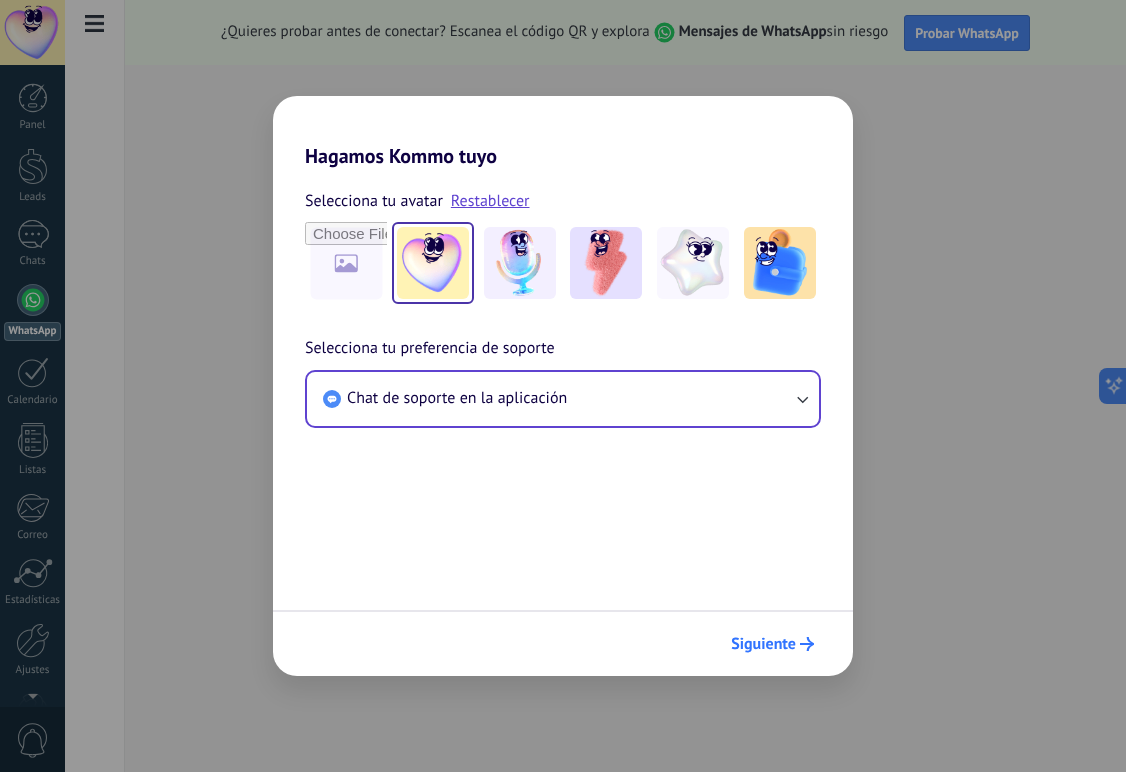 click on "Siguiente" at bounding box center [763, 644] 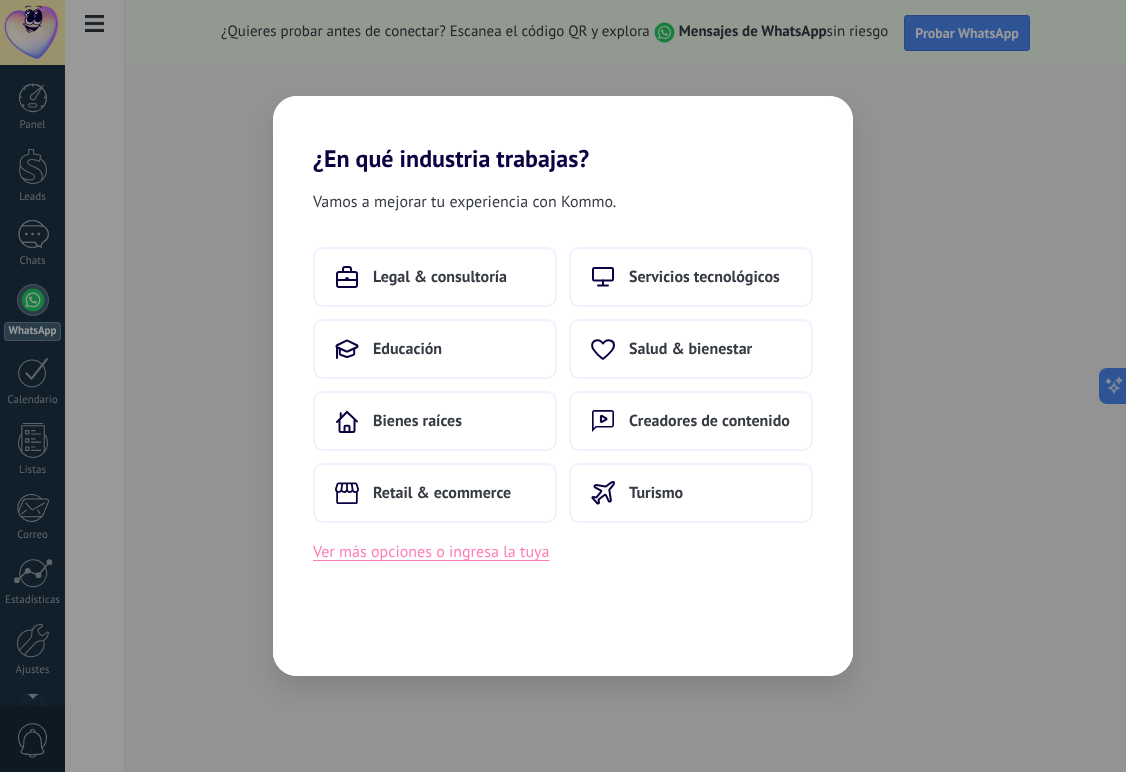 click on "Ver más opciones o ingresa la tuya" at bounding box center (431, 552) 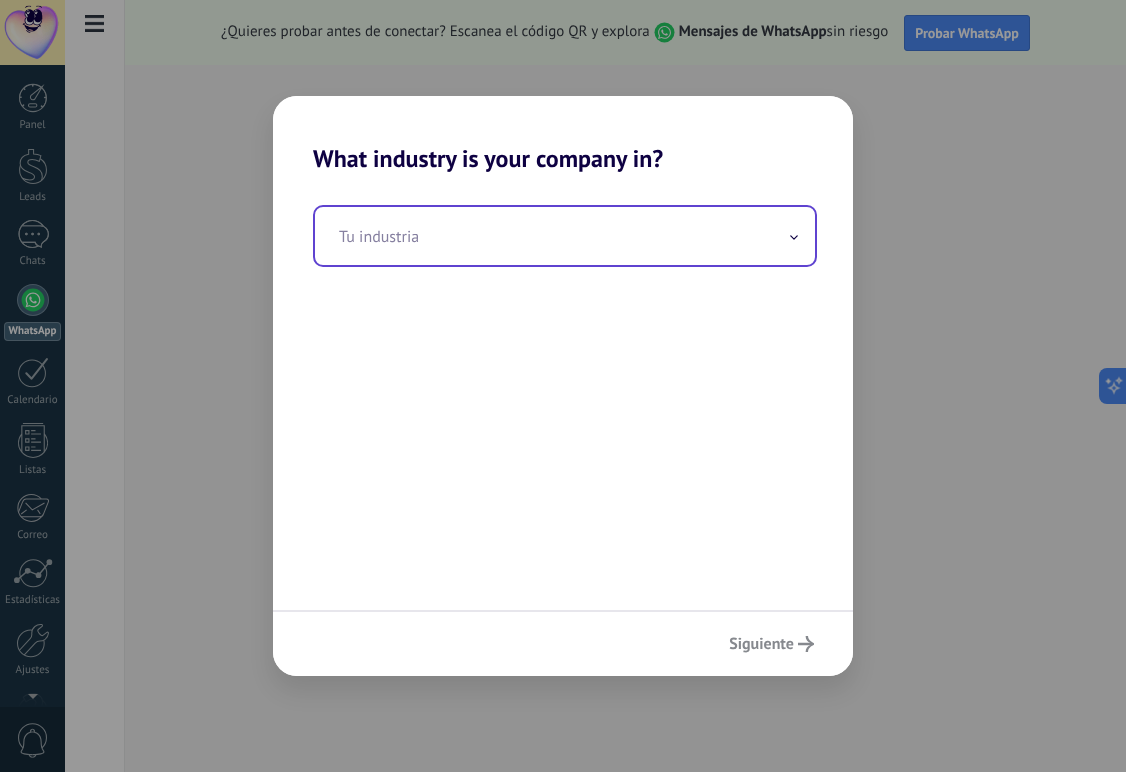 click at bounding box center [565, 236] 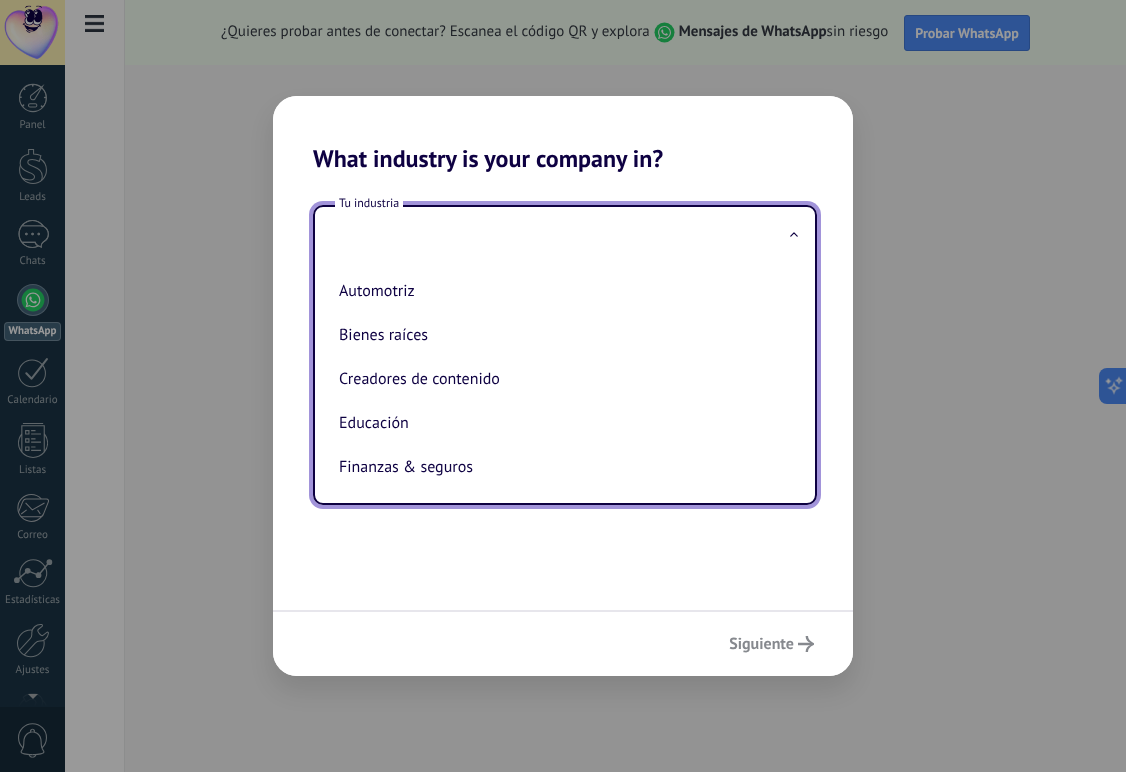 click on "Tu industria Automotriz Bienes raíces Creadores de contenido Educación Finanzas & seguros Gobierno Legal & consultoría Manufactura Organizaciones sin fines de lucro Retail & ecommerce Salud & bienestar Servicio al cliente Servicios de alimentos Servicios tecnológicos Telecomunicaciones Transporte Turismo" at bounding box center [563, 391] 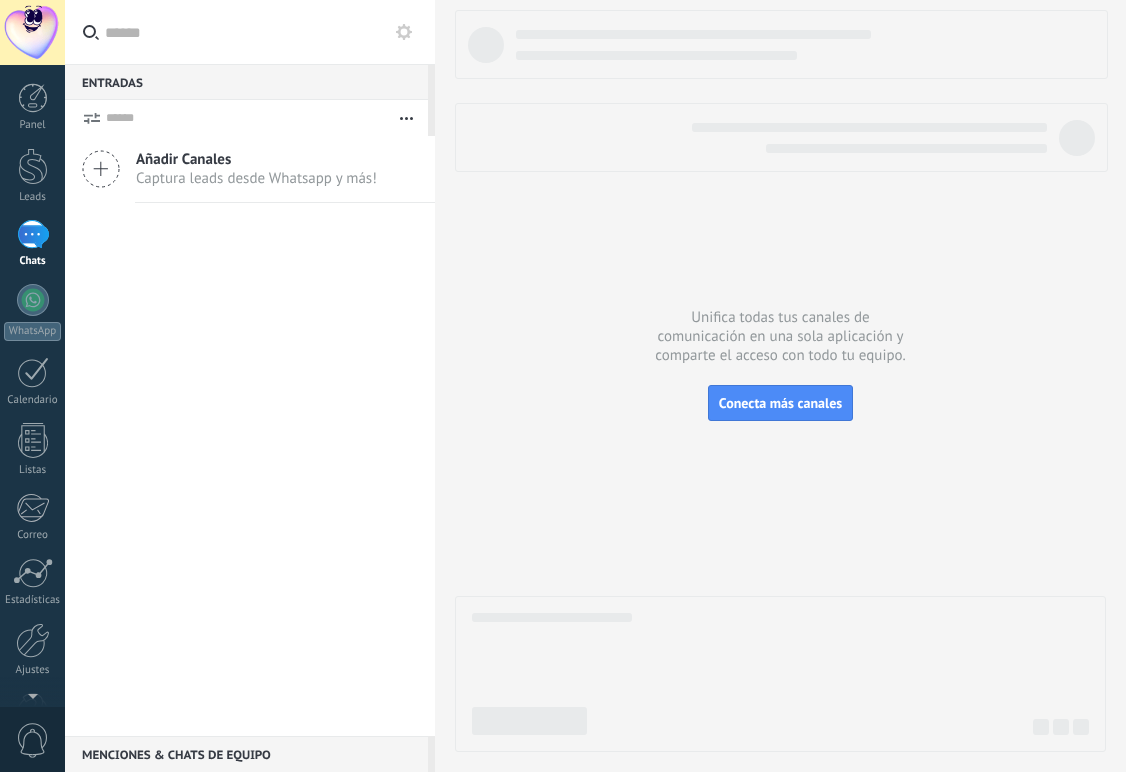 scroll, scrollTop: 0, scrollLeft: 0, axis: both 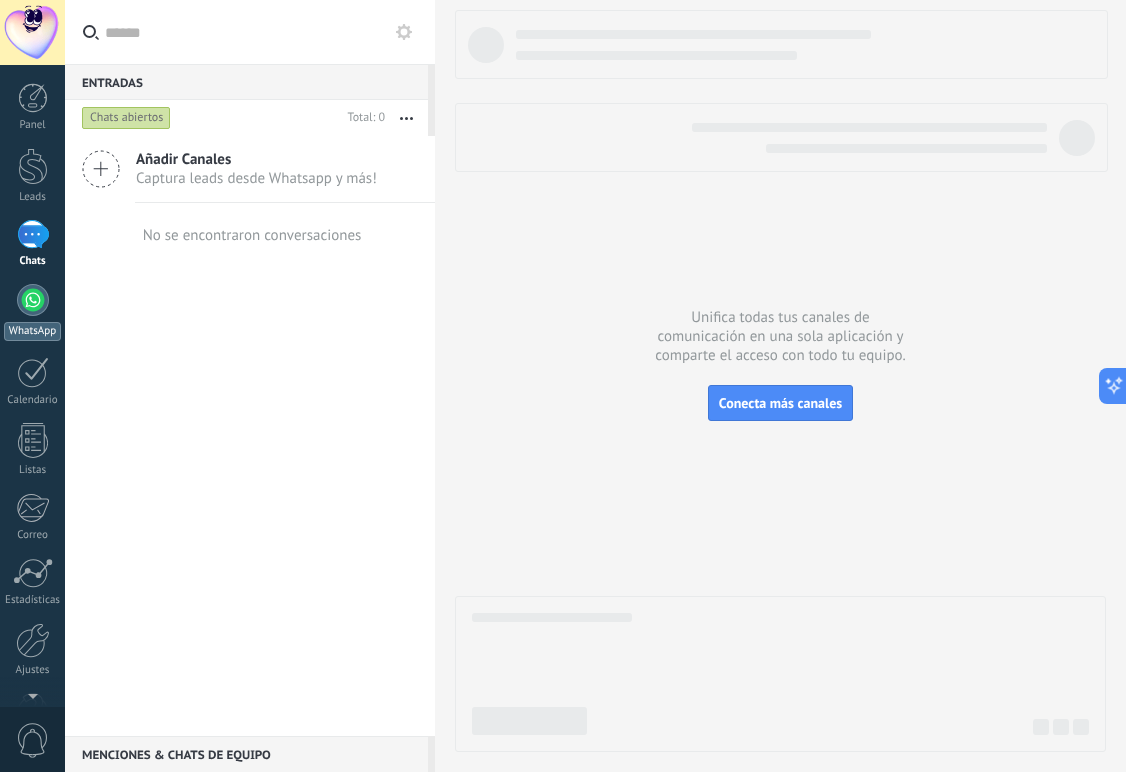click at bounding box center (33, 300) 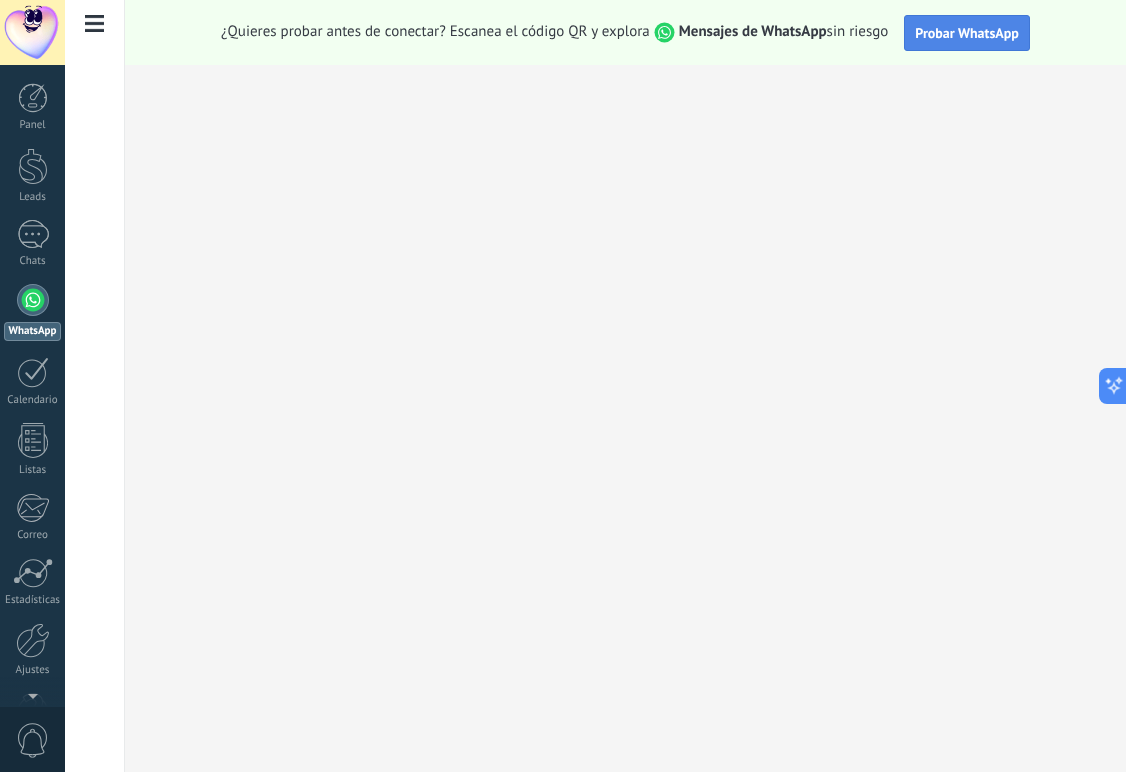 click on "Probar WhatsApp" at bounding box center (967, 33) 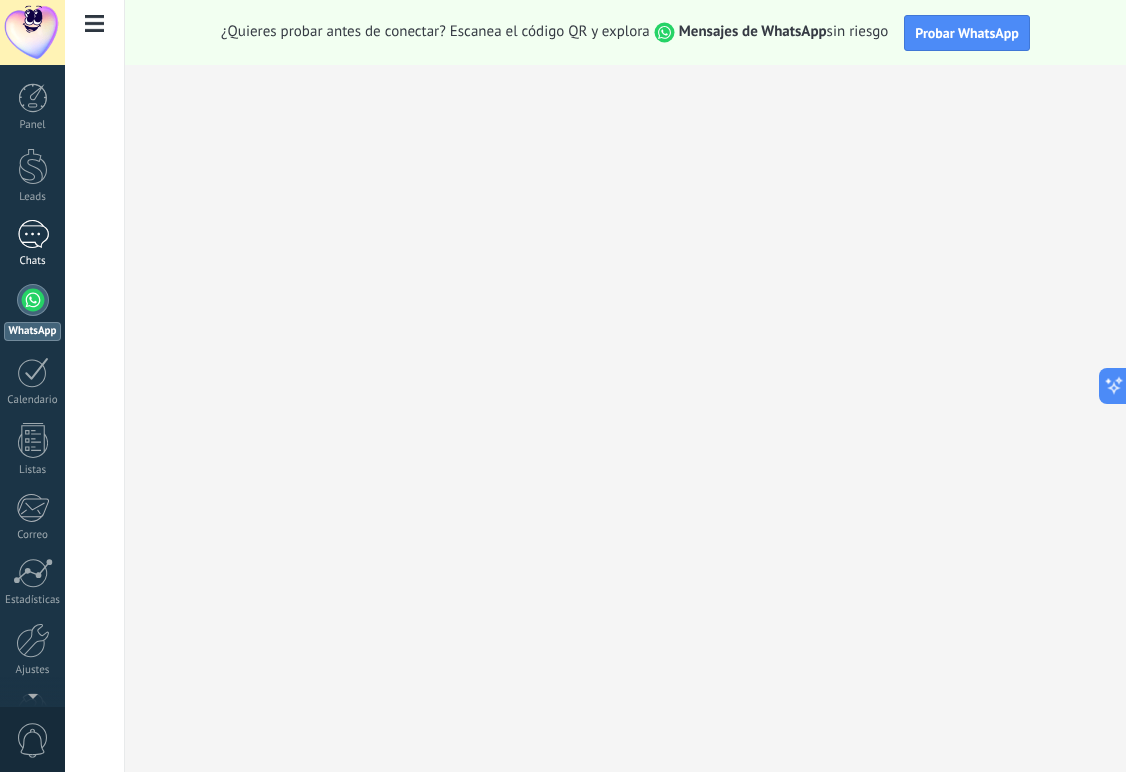 click on "Chats" at bounding box center [33, 261] 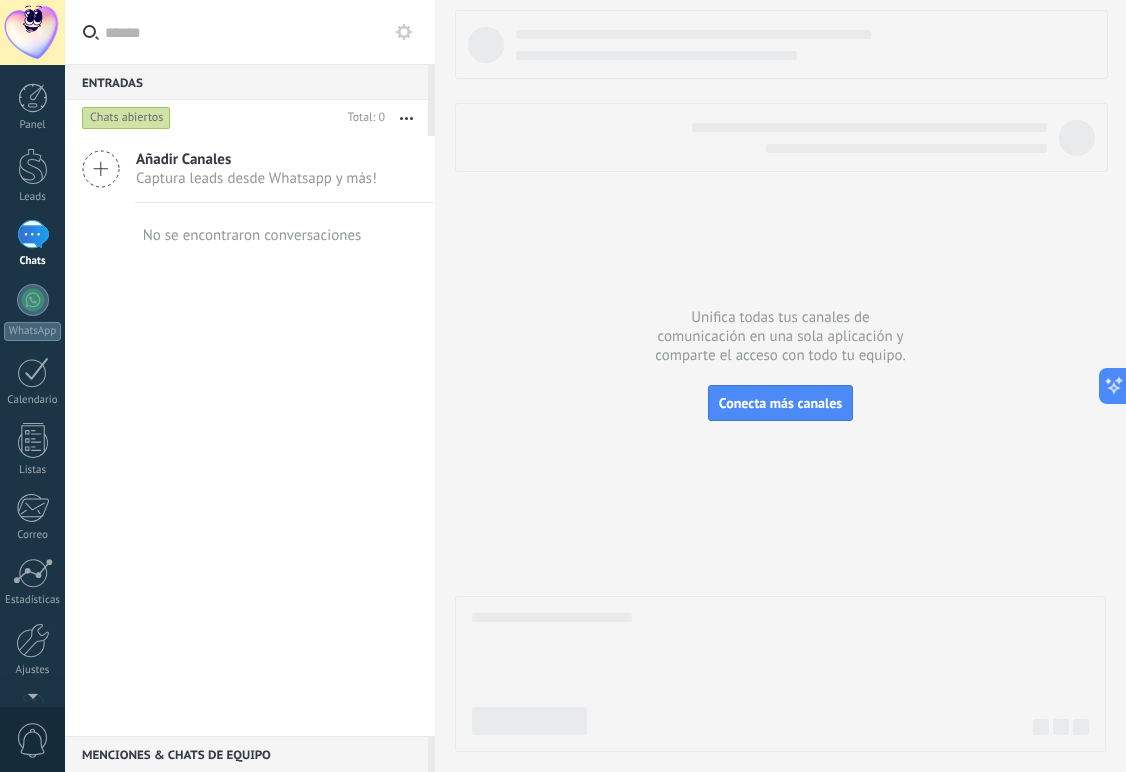 click at bounding box center [404, 32] 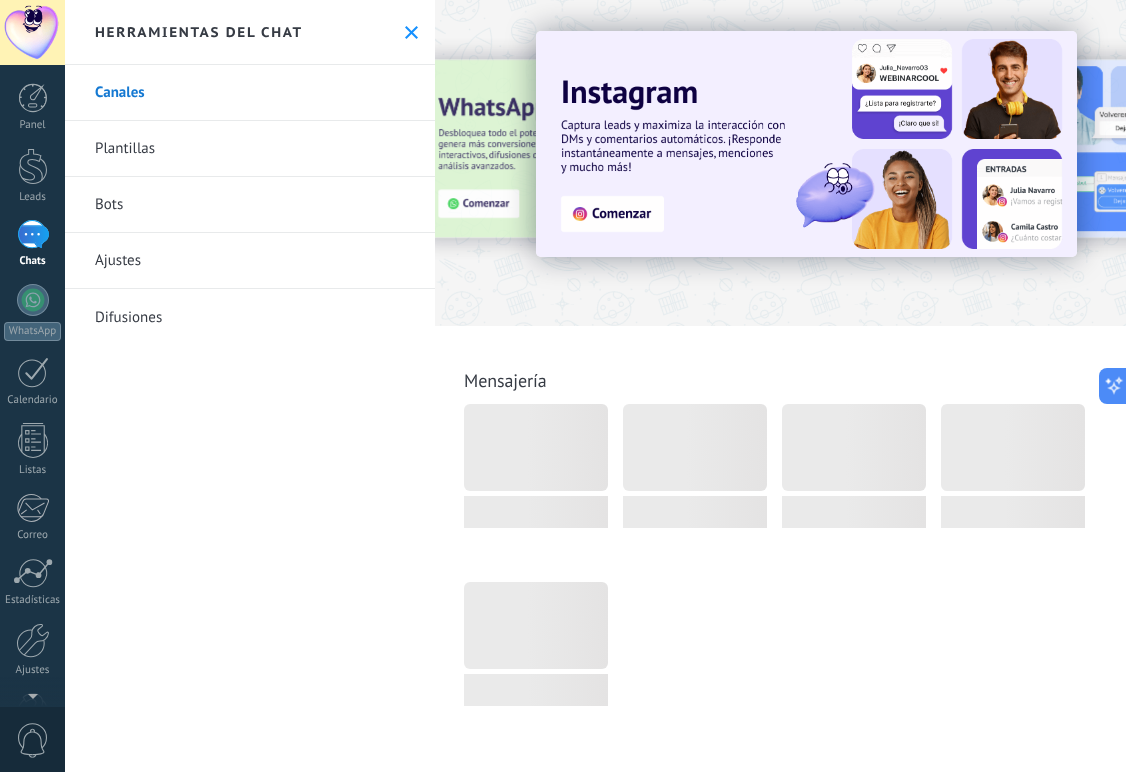 click on "Ajustes" at bounding box center [250, 261] 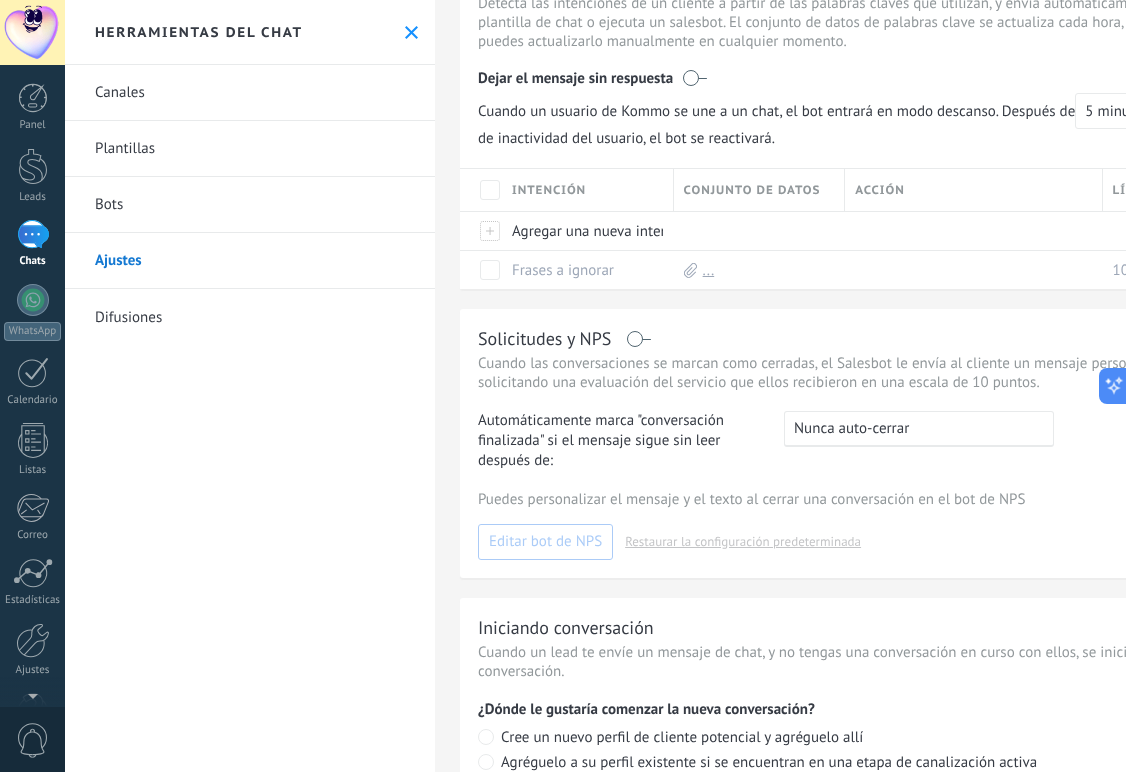 scroll, scrollTop: 0, scrollLeft: 0, axis: both 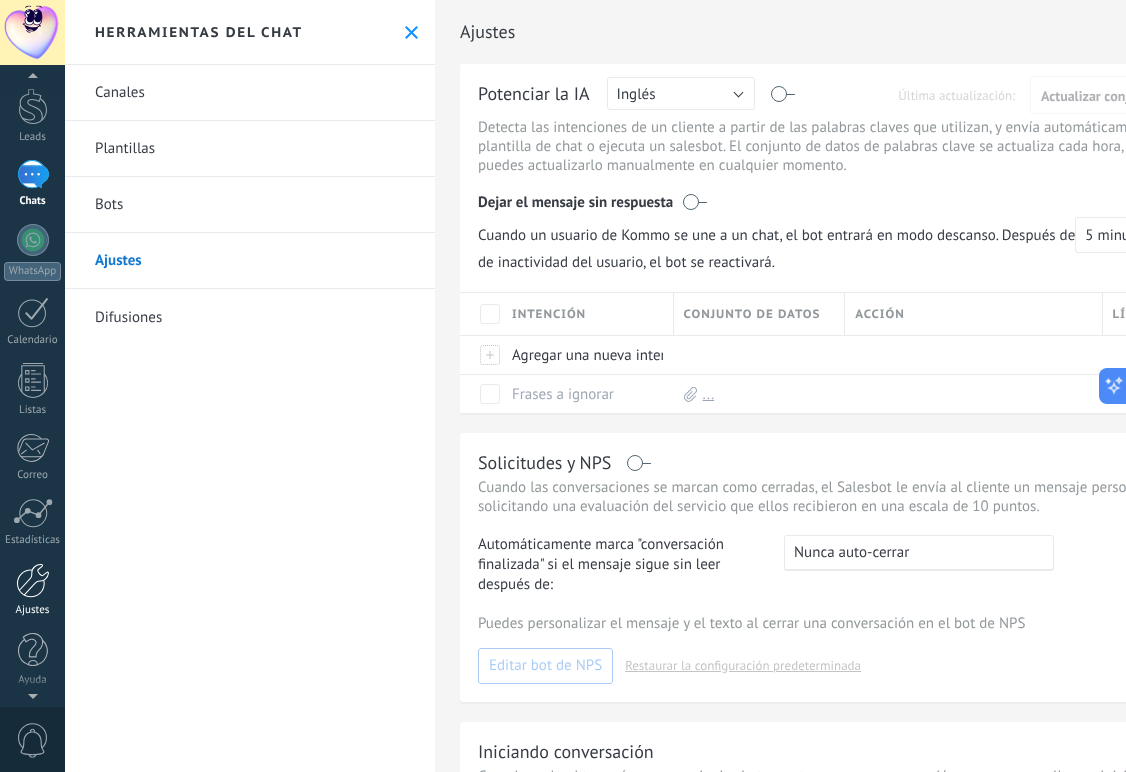 click on "Ajustes" at bounding box center [32, 590] 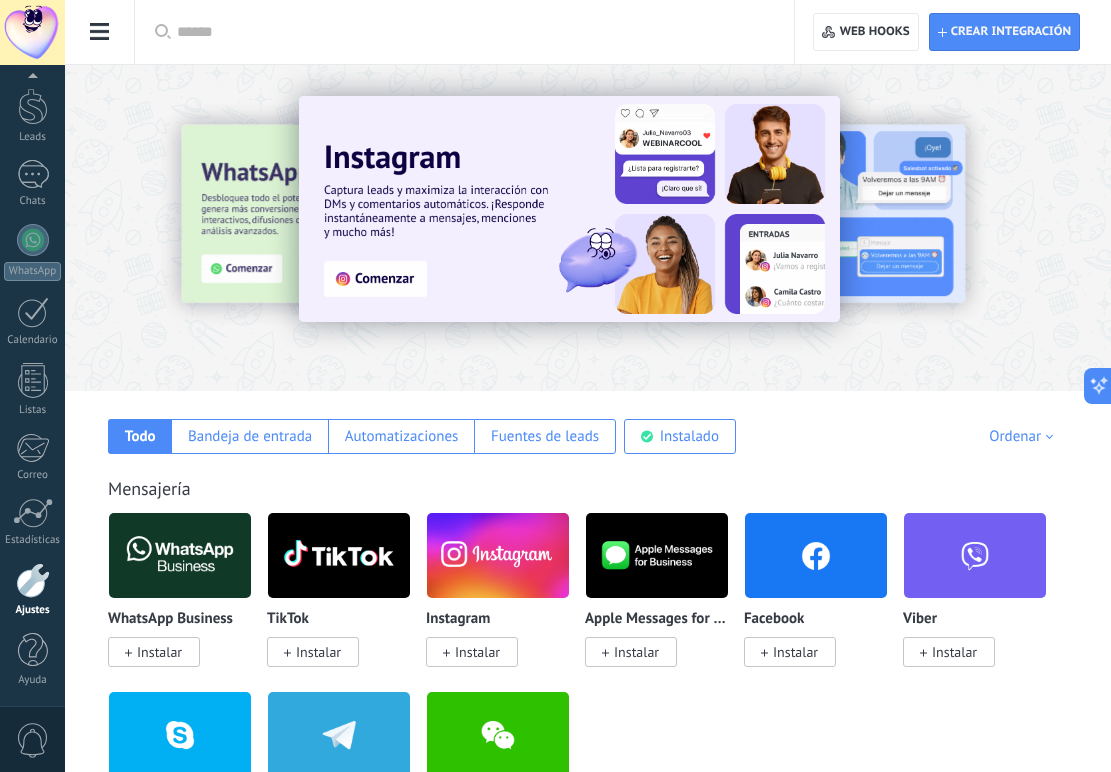 click at bounding box center (180, 555) 